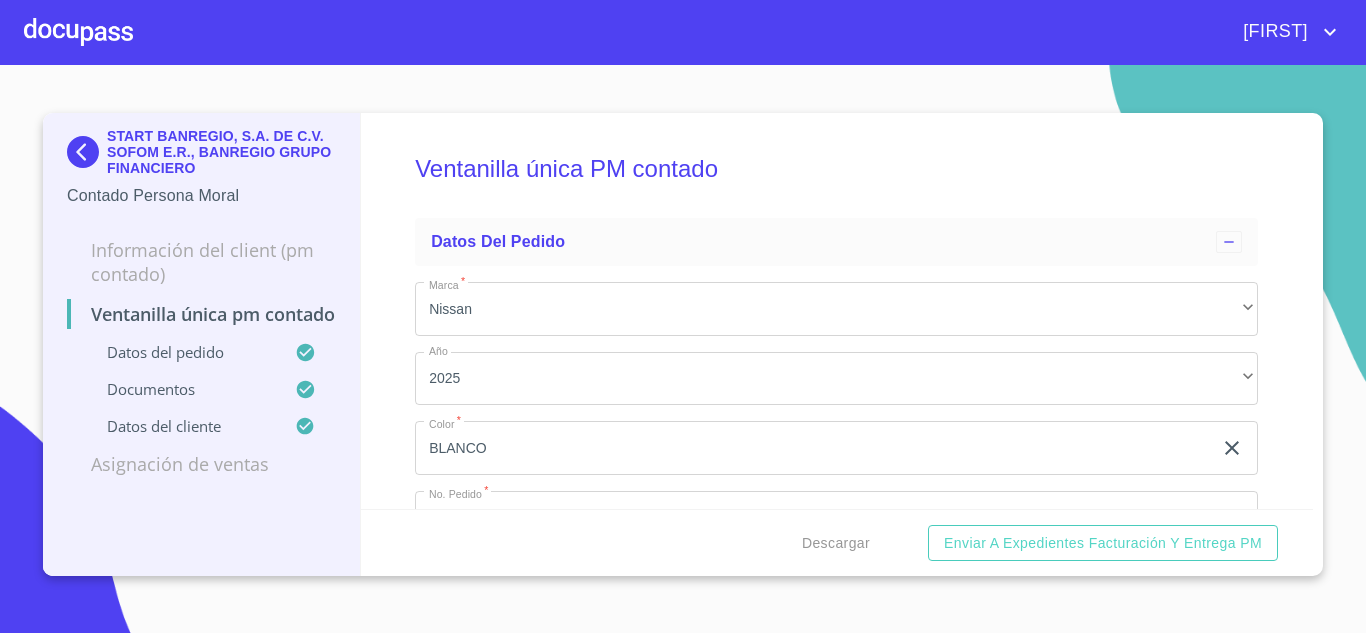 scroll, scrollTop: 0, scrollLeft: 0, axis: both 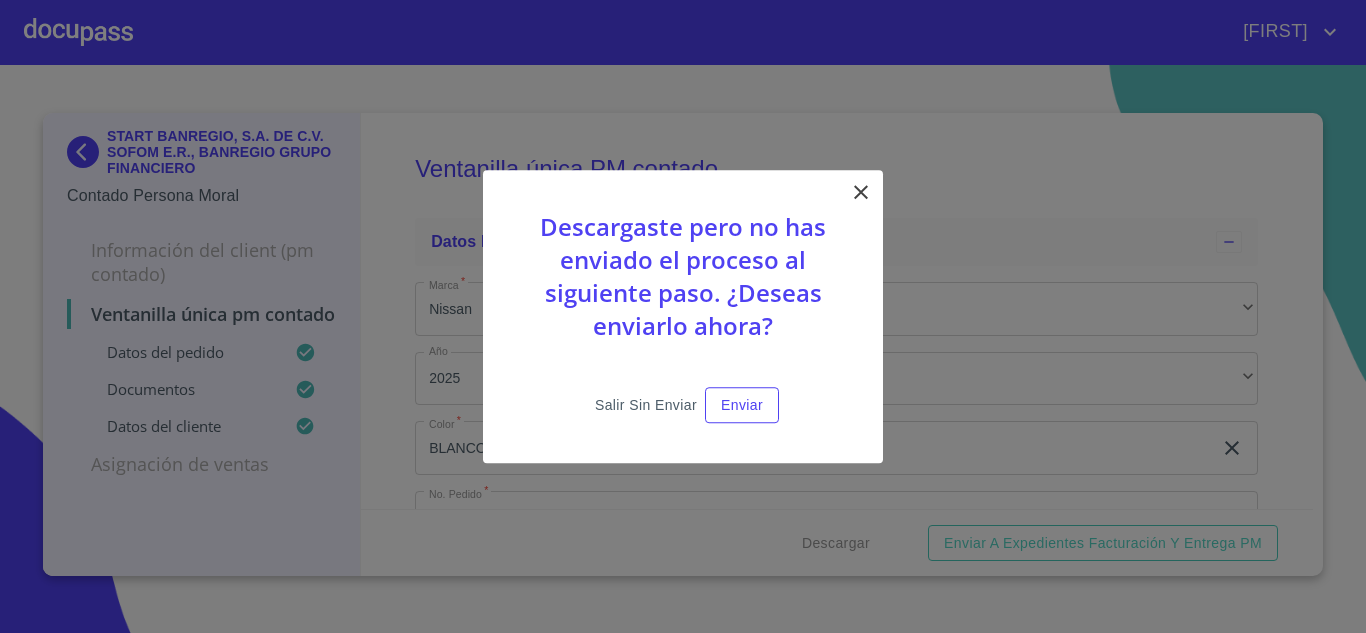click on "Salir sin enviar" at bounding box center (646, 405) 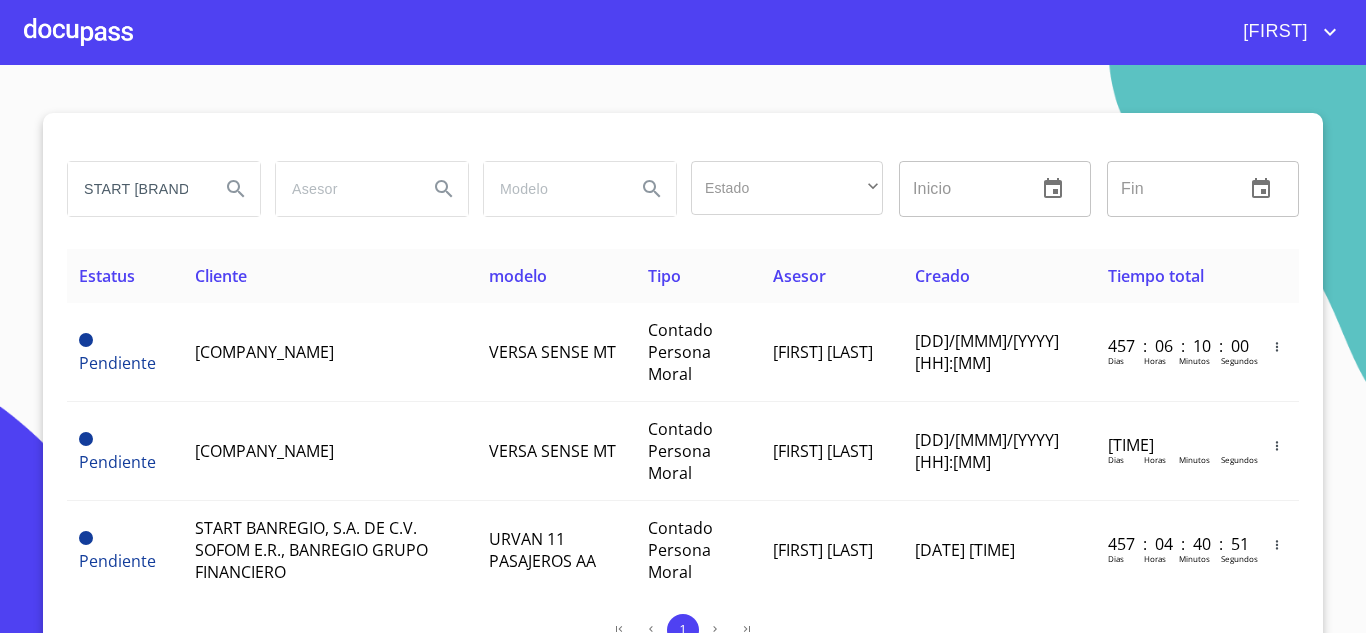 click on "START [BRAND]" at bounding box center (136, 189) 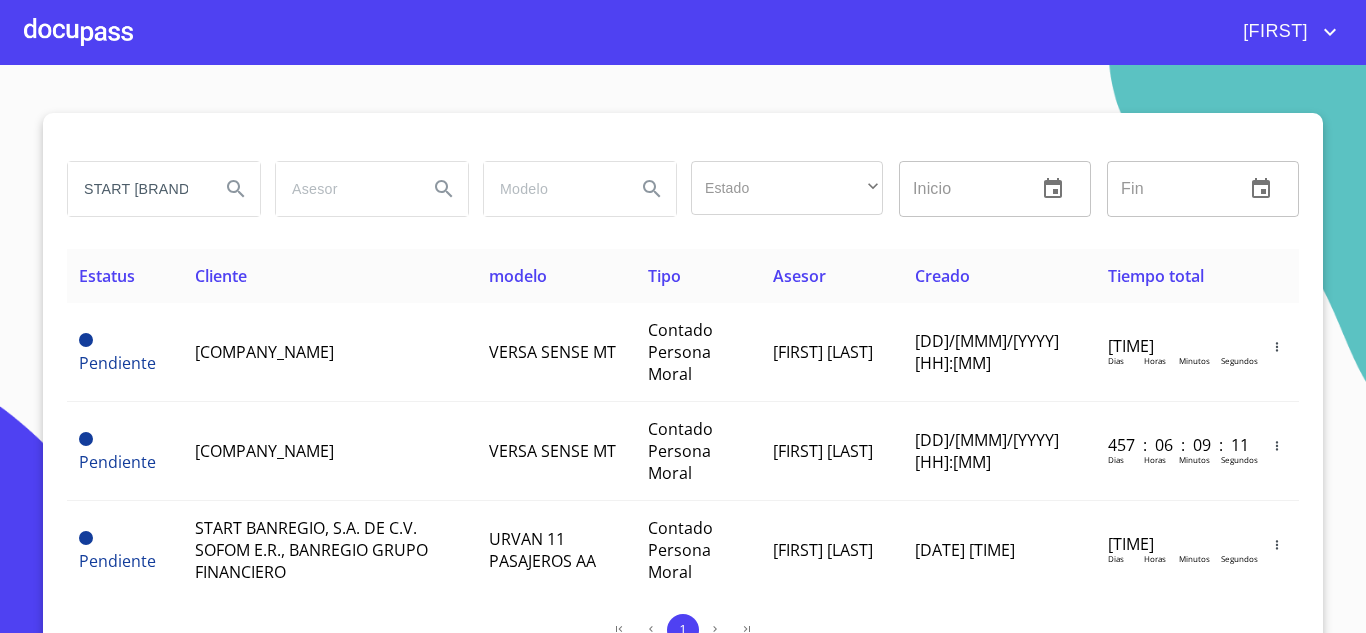click on "START [BRAND]" at bounding box center (136, 189) 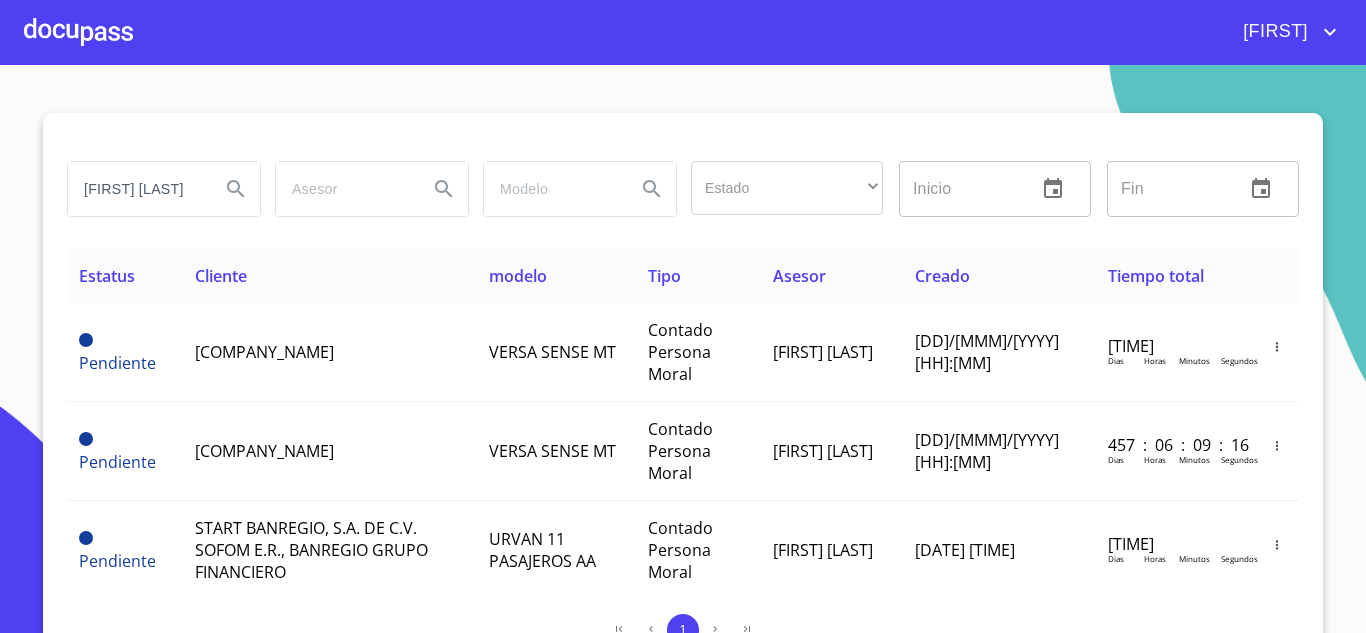 scroll, scrollTop: 0, scrollLeft: 24, axis: horizontal 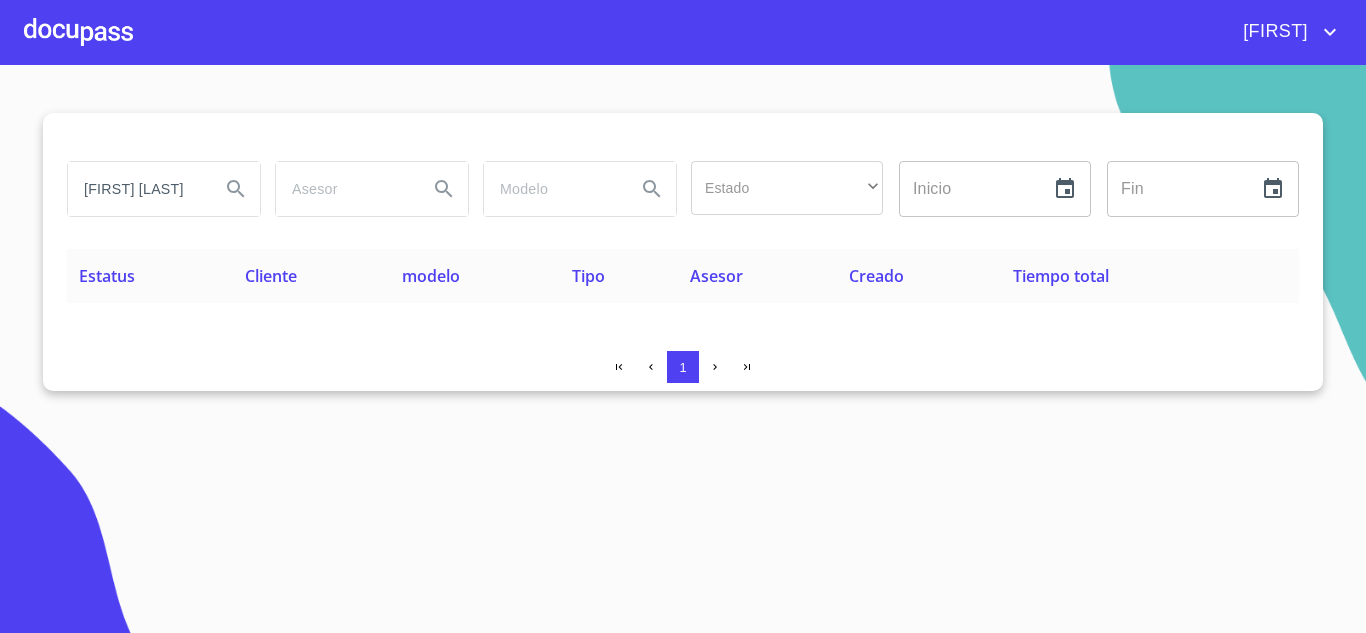 drag, startPoint x: 181, startPoint y: 188, endPoint x: 0, endPoint y: 189, distance: 181.00276 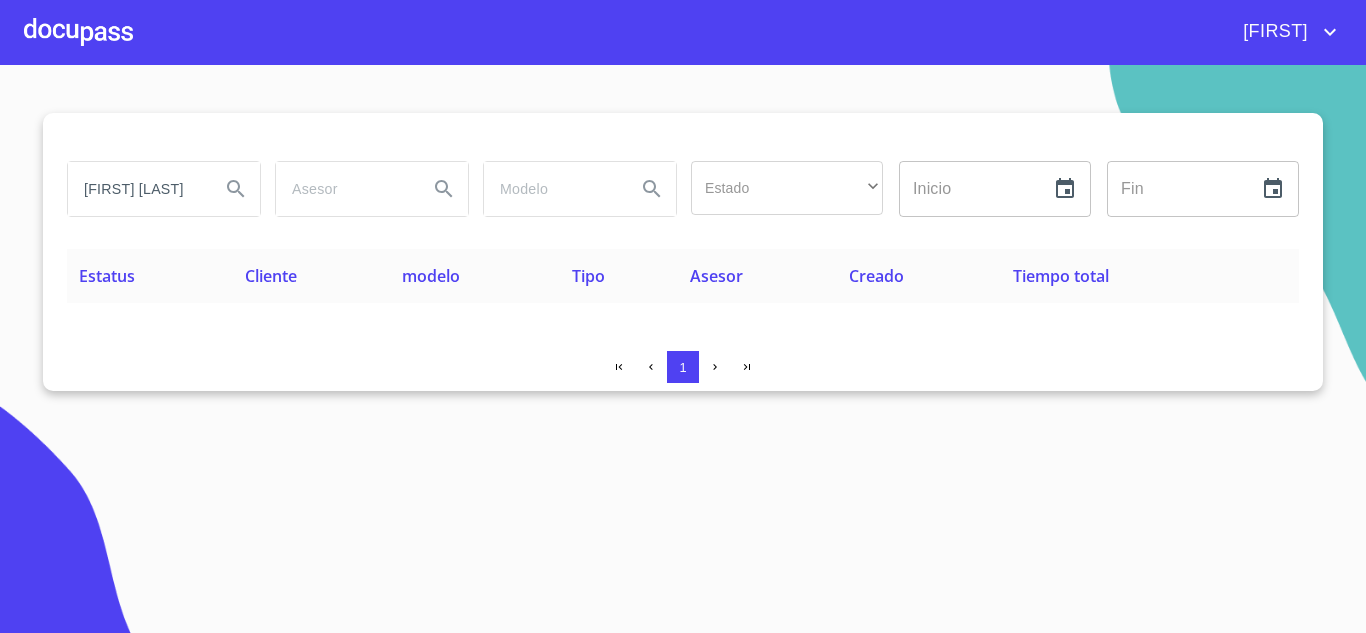 scroll, scrollTop: 0, scrollLeft: 0, axis: both 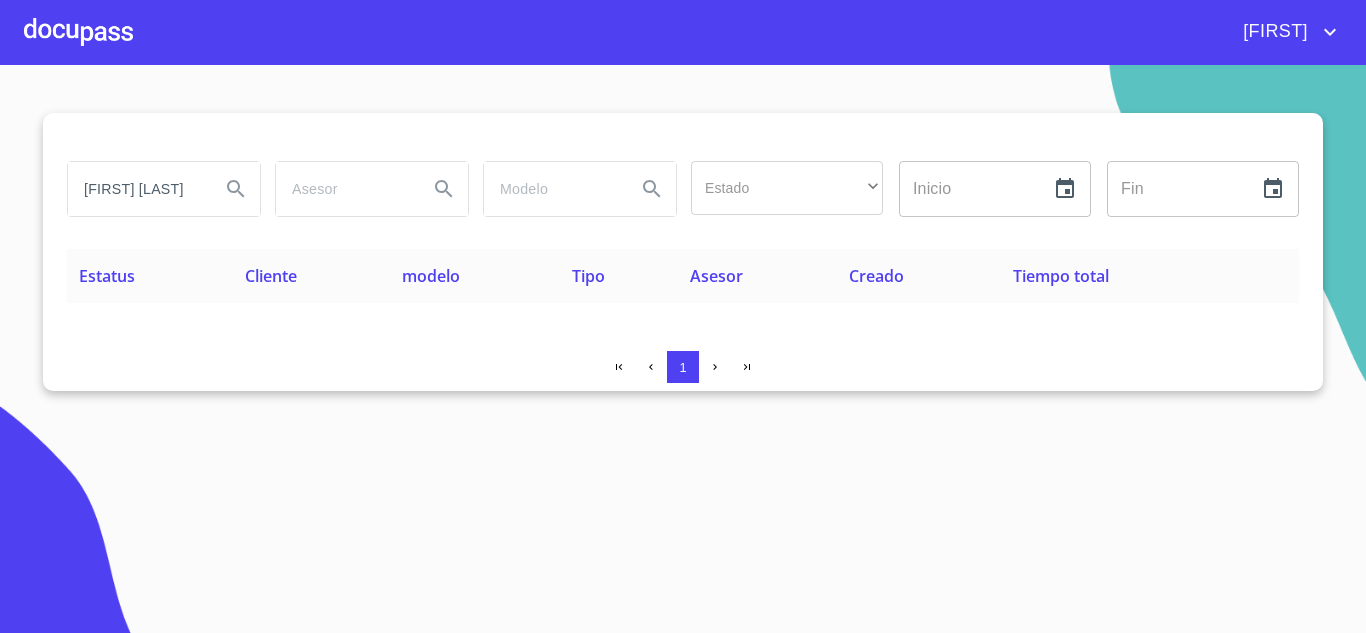 click on "[FIRST] [LAST]" at bounding box center (136, 189) 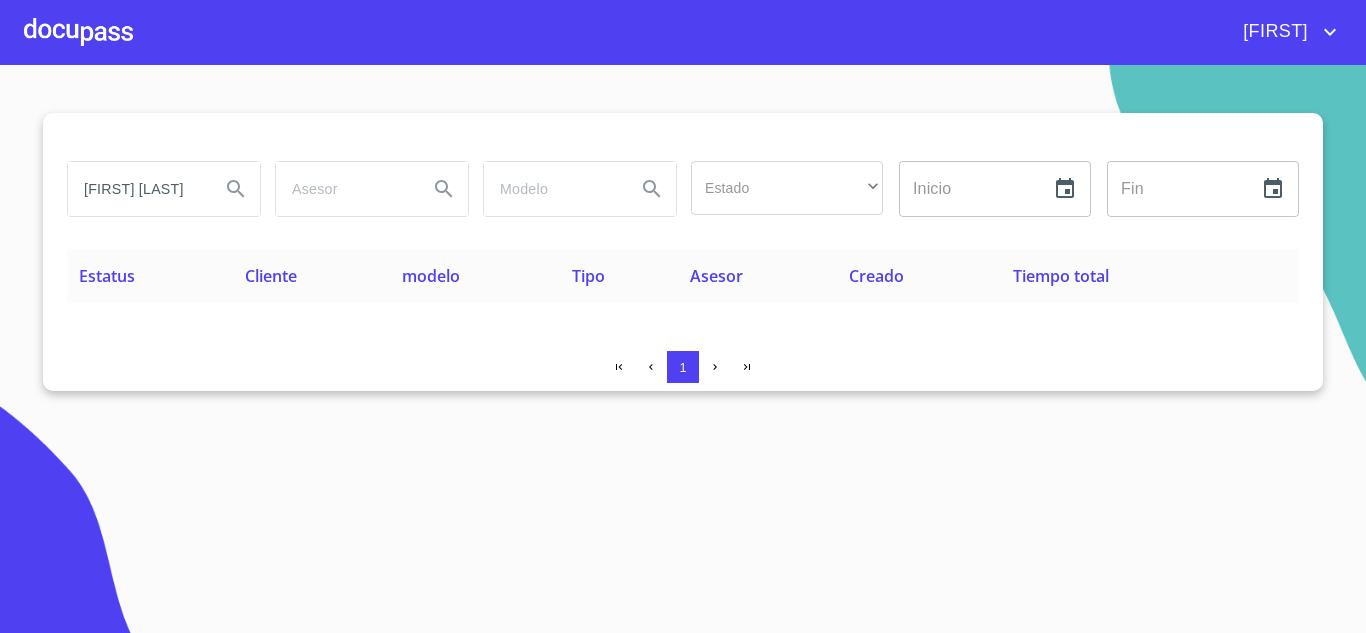 scroll, scrollTop: 0, scrollLeft: 29, axis: horizontal 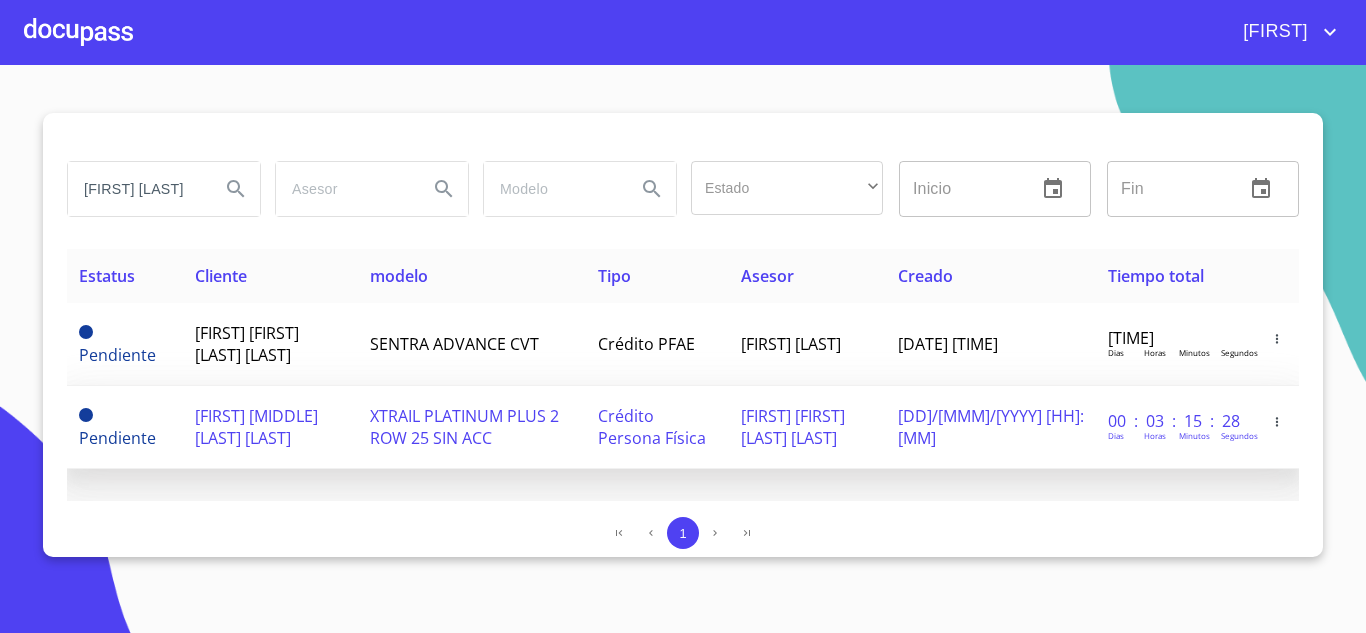 click on "[FIRST] [MIDDLE] [LAST] [LAST]" at bounding box center [270, 427] 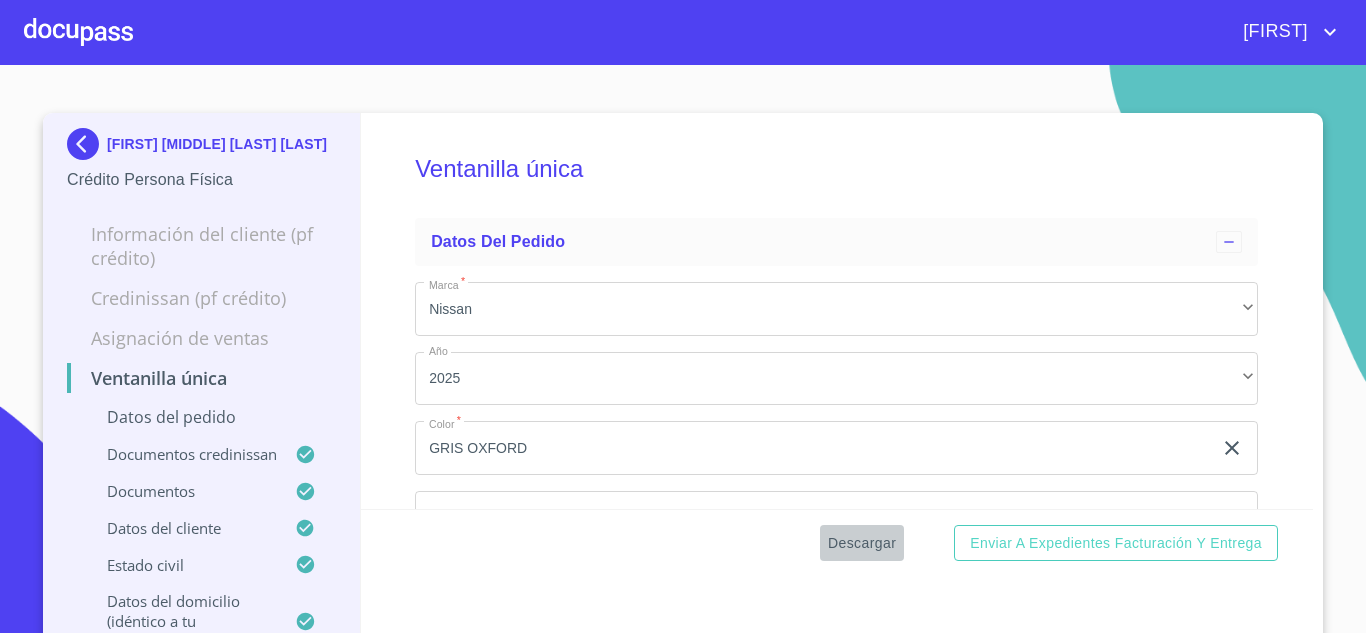 click on "Descargar" at bounding box center (862, 543) 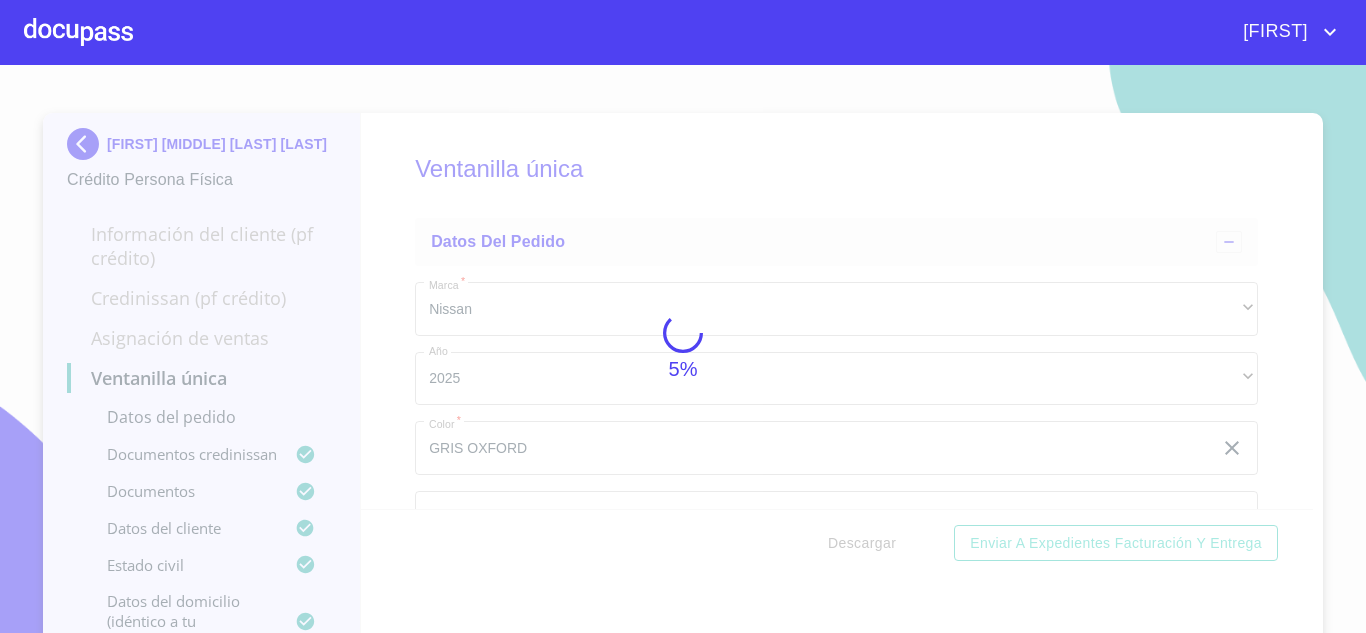 scroll, scrollTop: 0, scrollLeft: 0, axis: both 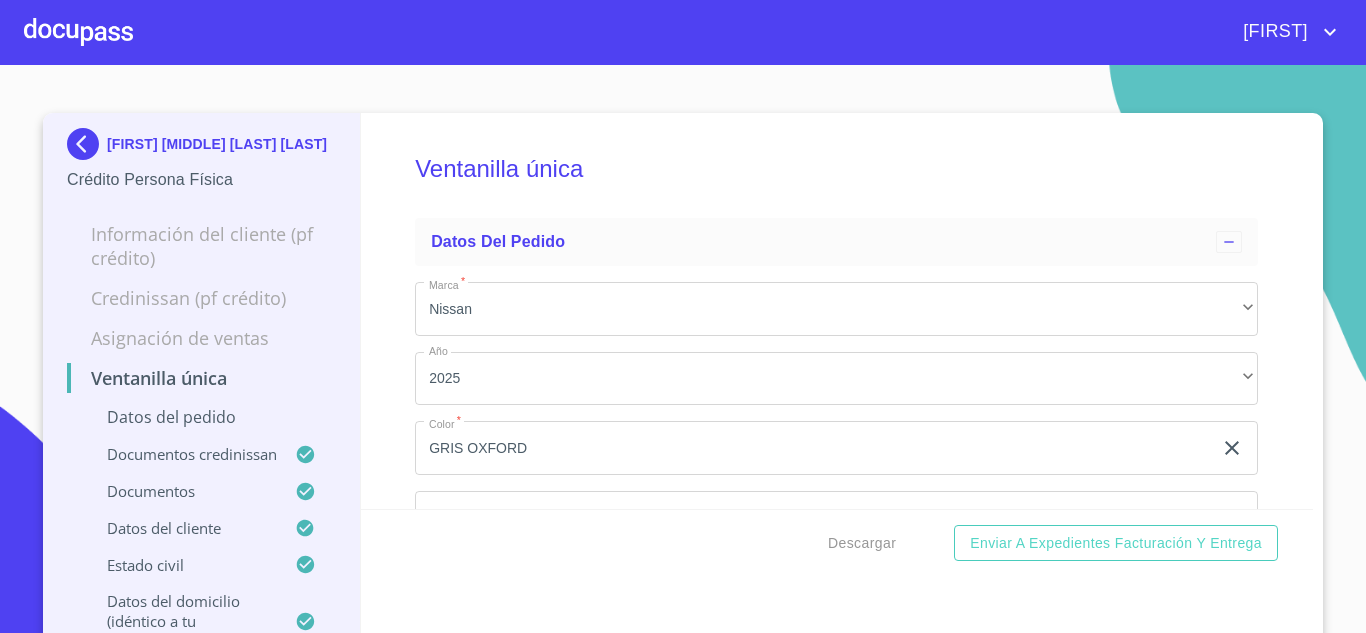 click at bounding box center [87, 144] 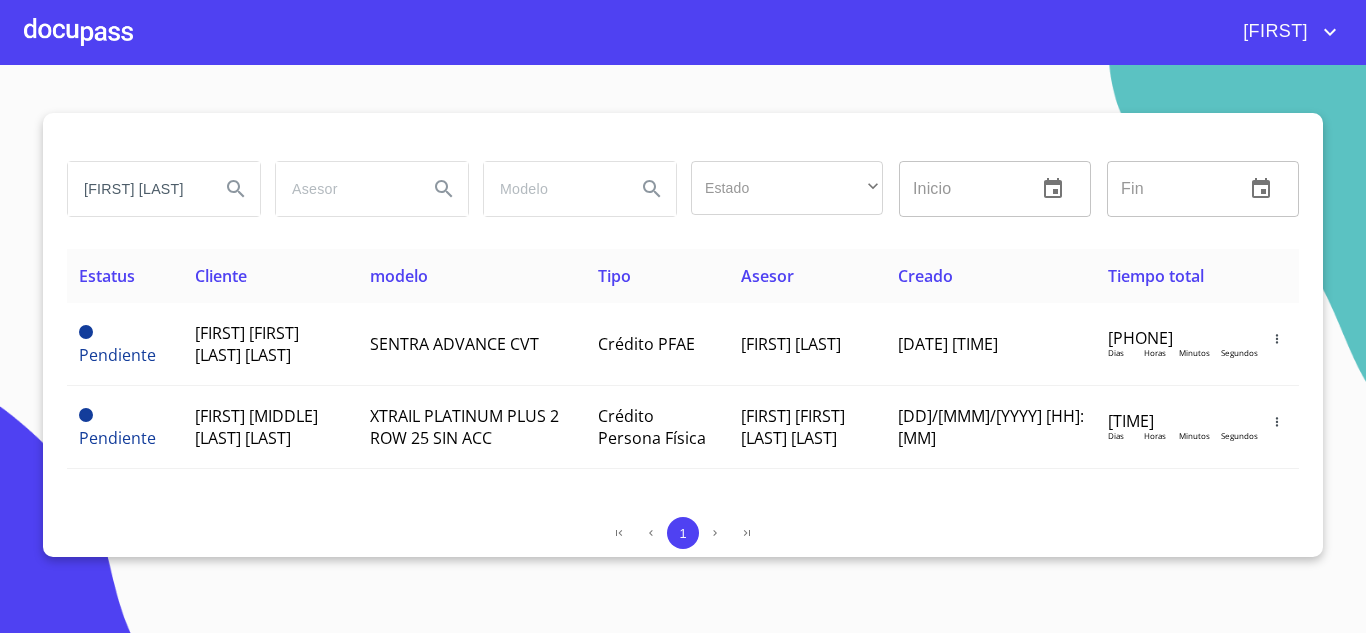 click on "[FIRST] [LAST]" at bounding box center (136, 189) 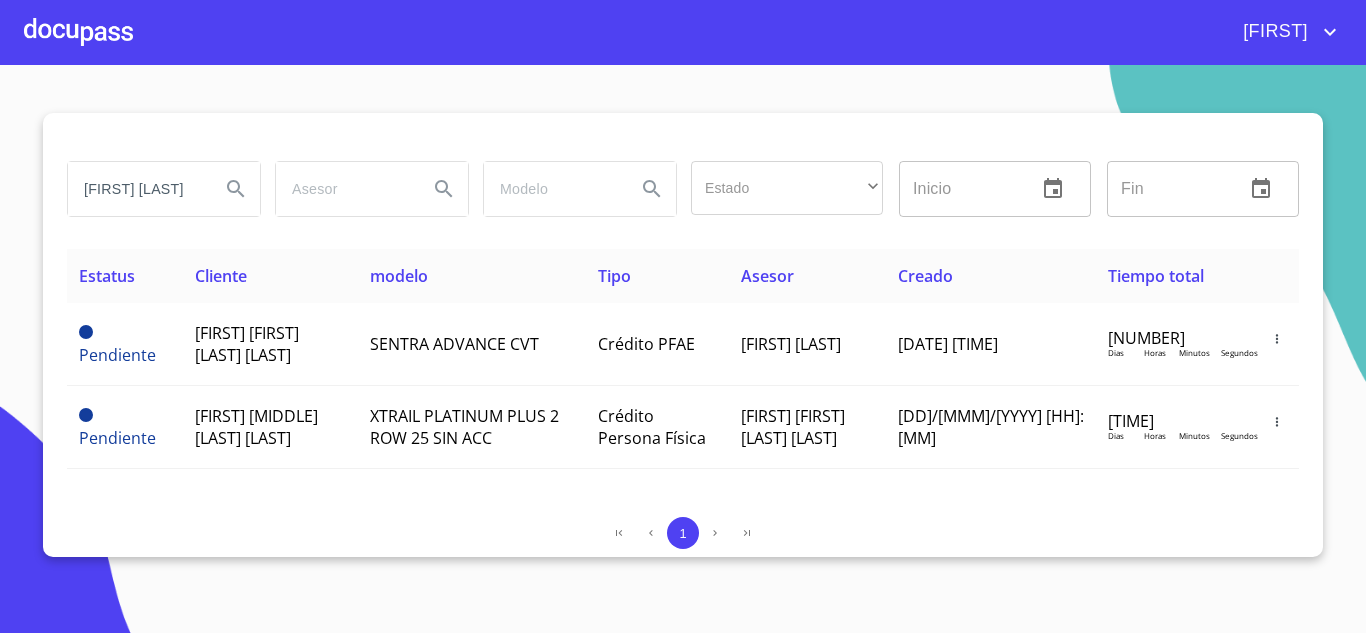click on "[FIRST] [LAST]" at bounding box center (136, 189) 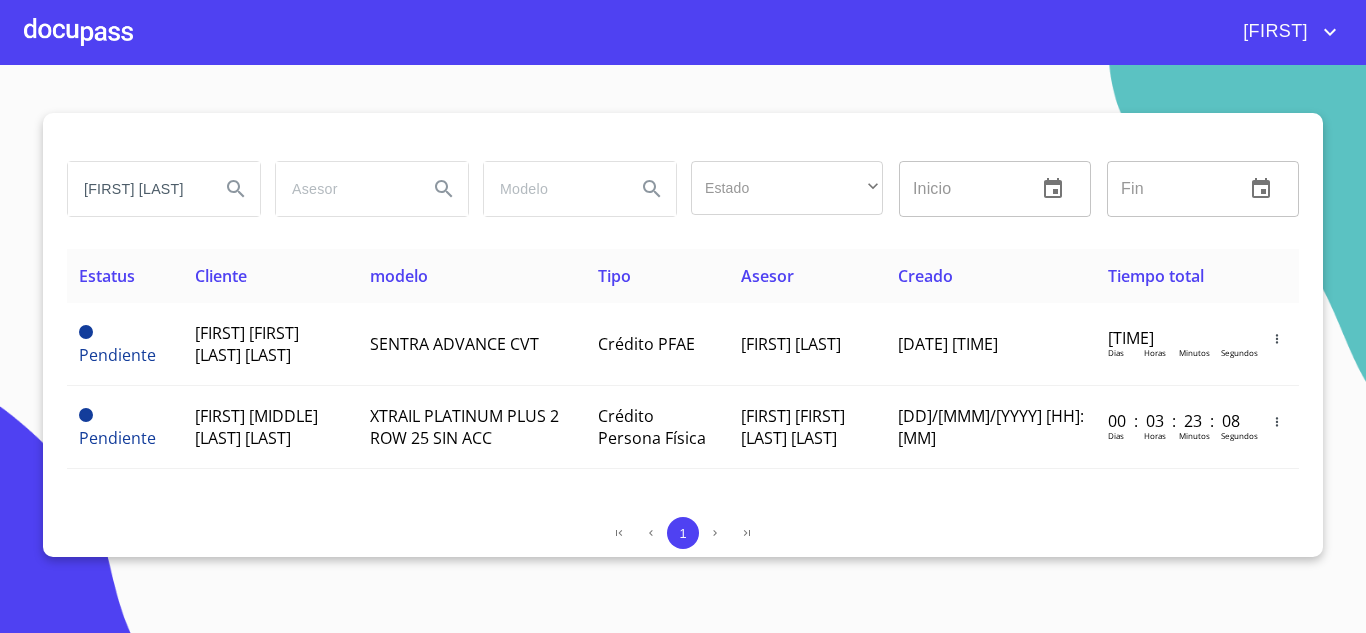 scroll, scrollTop: 0, scrollLeft: 24, axis: horizontal 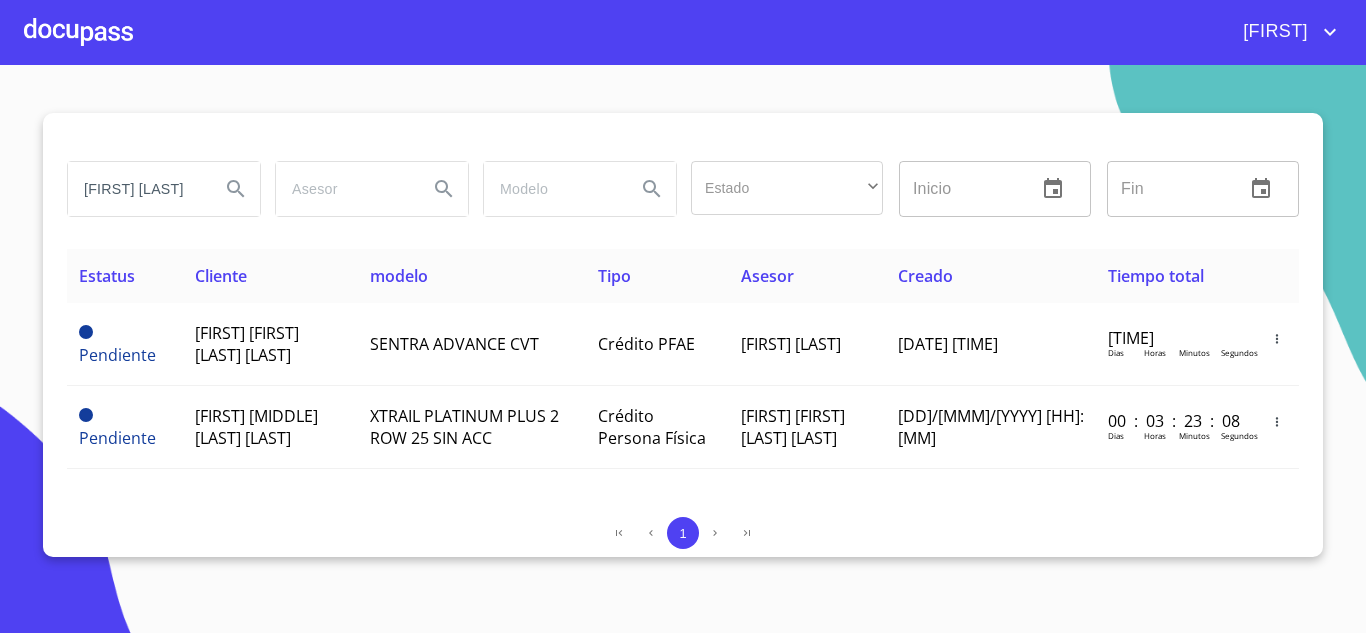 type on "[FIRST] [LAST]" 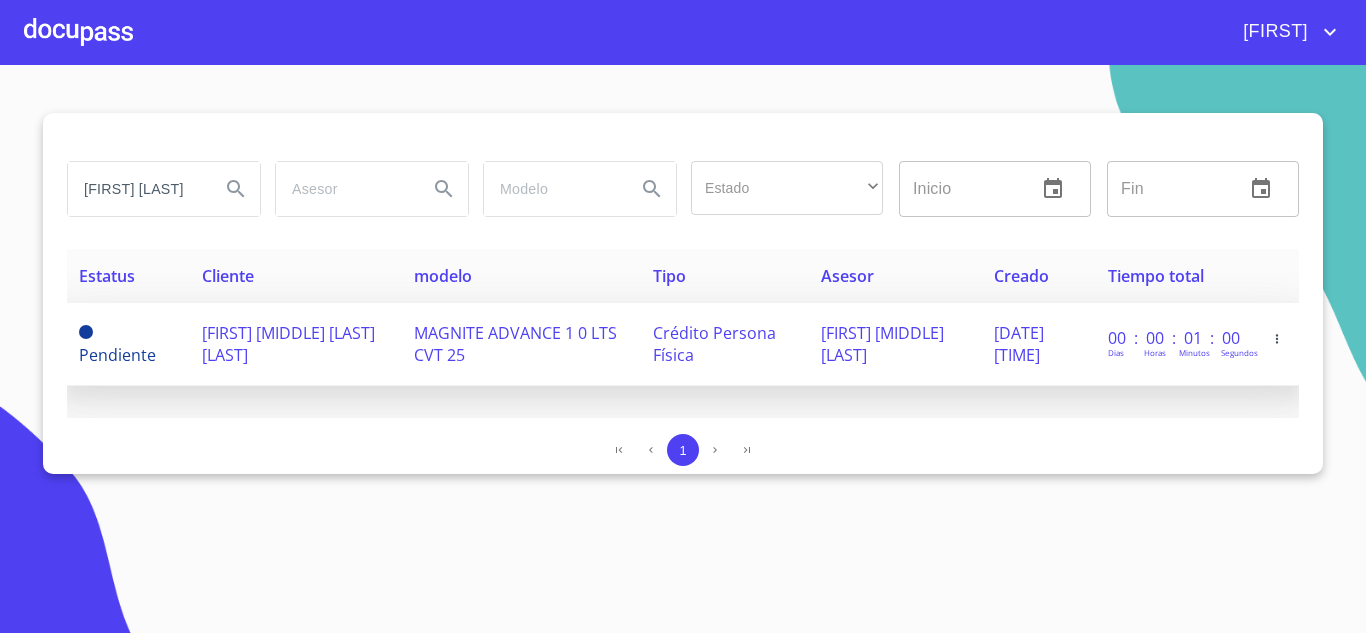 click on "[FIRST] [MIDDLE] [LAST] [LAST]" at bounding box center (288, 344) 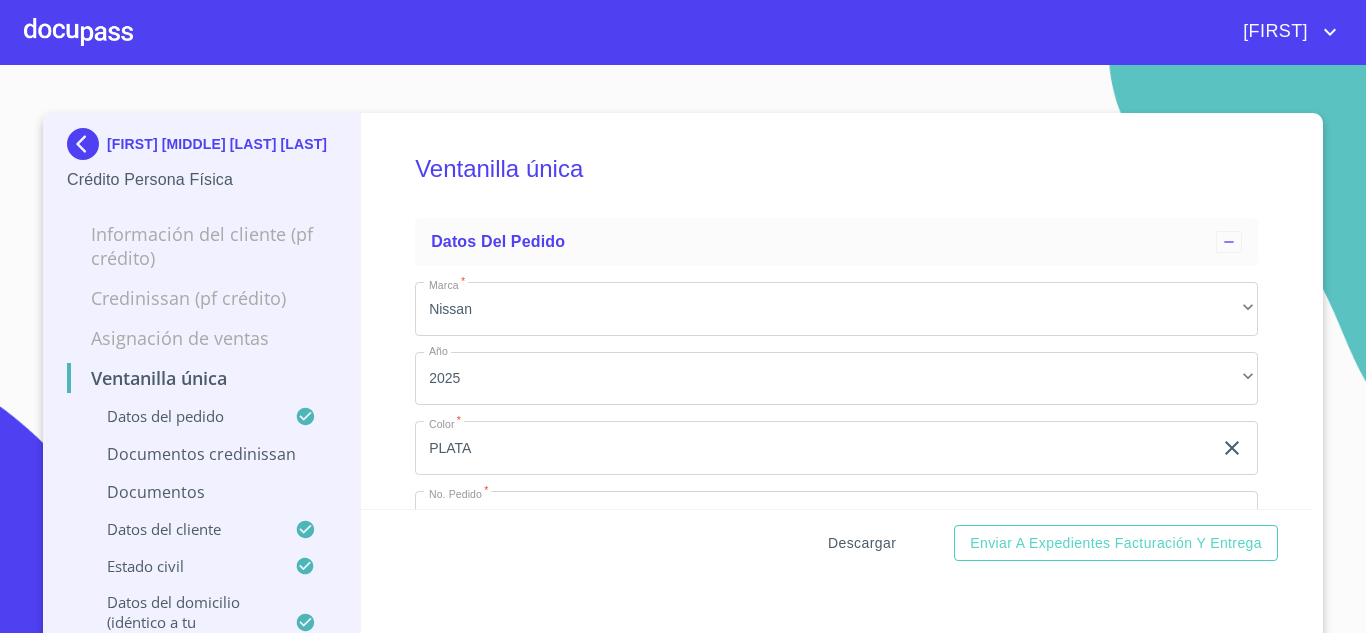 click on "Descargar" at bounding box center [862, 543] 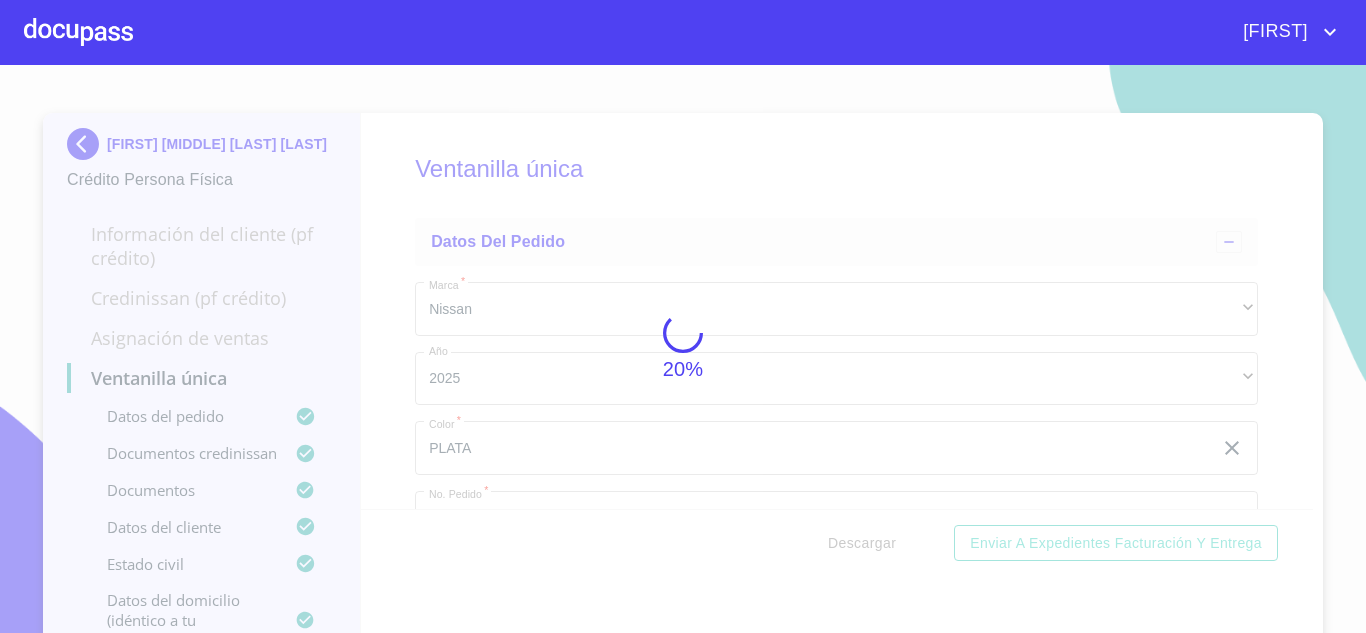 scroll, scrollTop: 0, scrollLeft: 0, axis: both 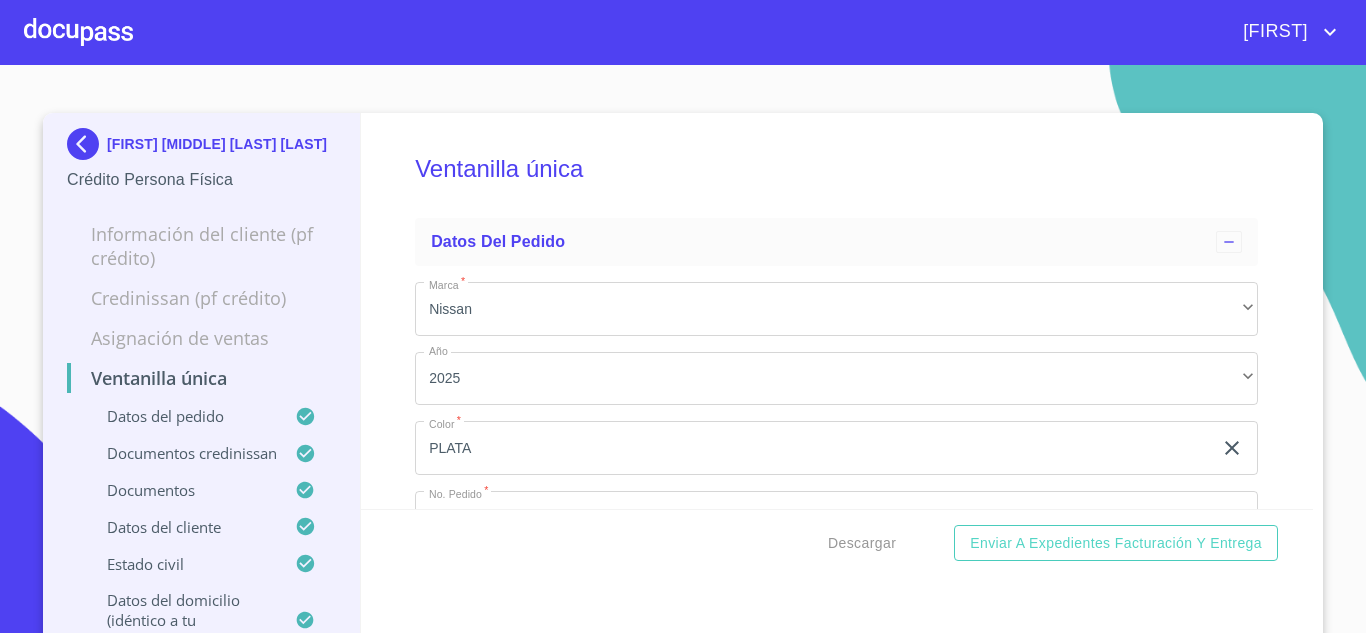 click on "[FIRST] [LAST] [COMPANY_NAME] [COMPANY_NAME] [COMPANY_NAME] [COMPANY_NAME] [COMPANY_NAME] [COMPANY_NAME] [COMPANY_NAME] [COMPANY_NAME] [COMPANY_NAME] [COMPANY_NAME] [COMPANY_NAME] [COMPANY_NAME] [COMPANY_NAME] [COMPANY_NAME] [COMPANY_NAME] [COMPANY_NAME] [COMPANY_NAME] [COMPANY_NAME] [COMPANY_NAME] [COMPANY_NAME] [COMPANY_NAME]" at bounding box center (202, 382) 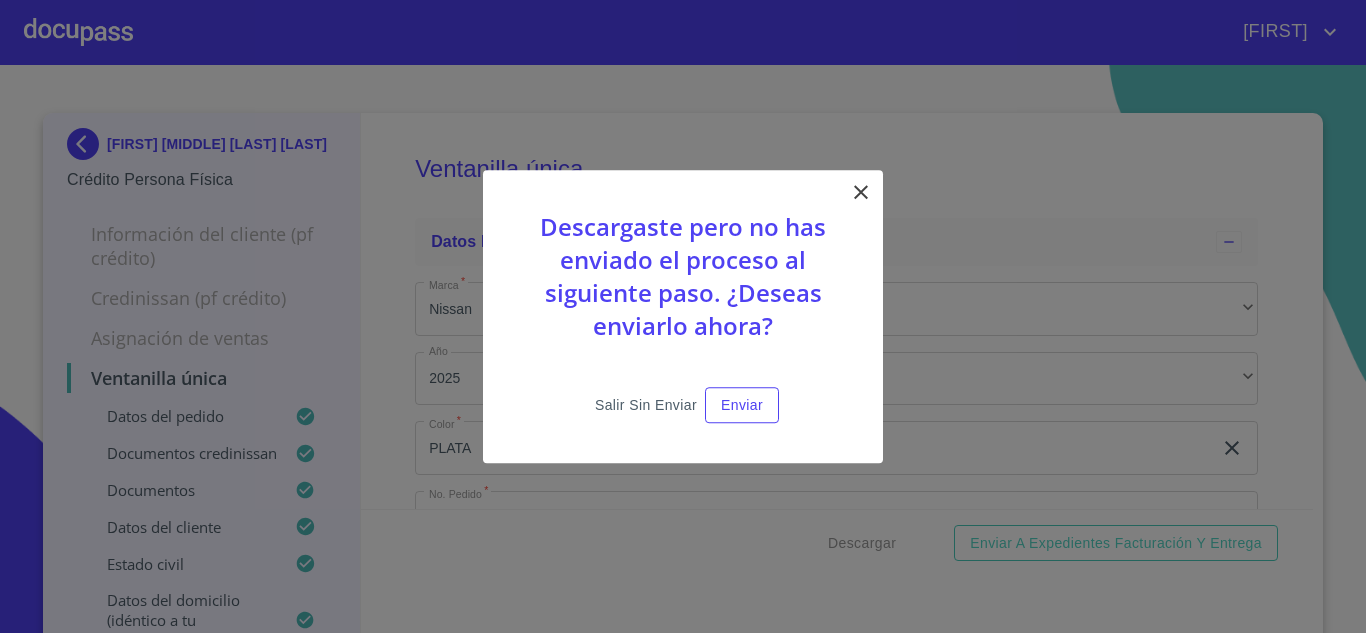 drag, startPoint x: 610, startPoint y: 407, endPoint x: 609, endPoint y: 389, distance: 18.027756 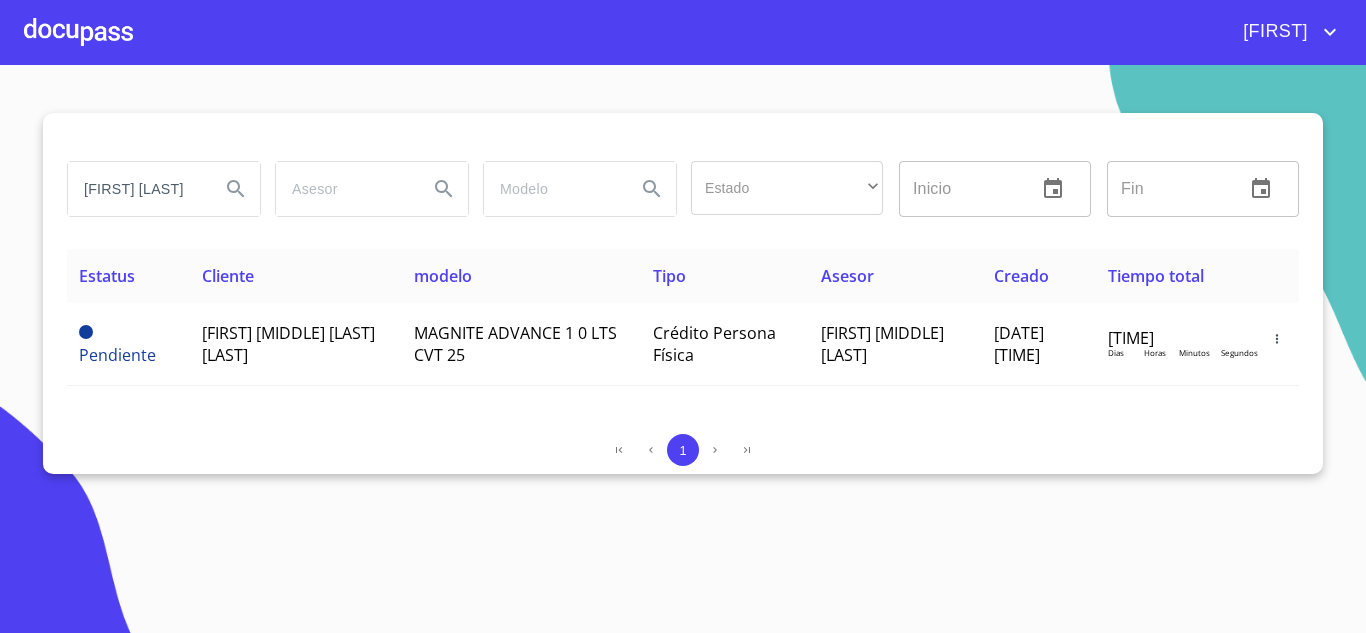 click on "[FIRST] [LAST]" at bounding box center [136, 189] 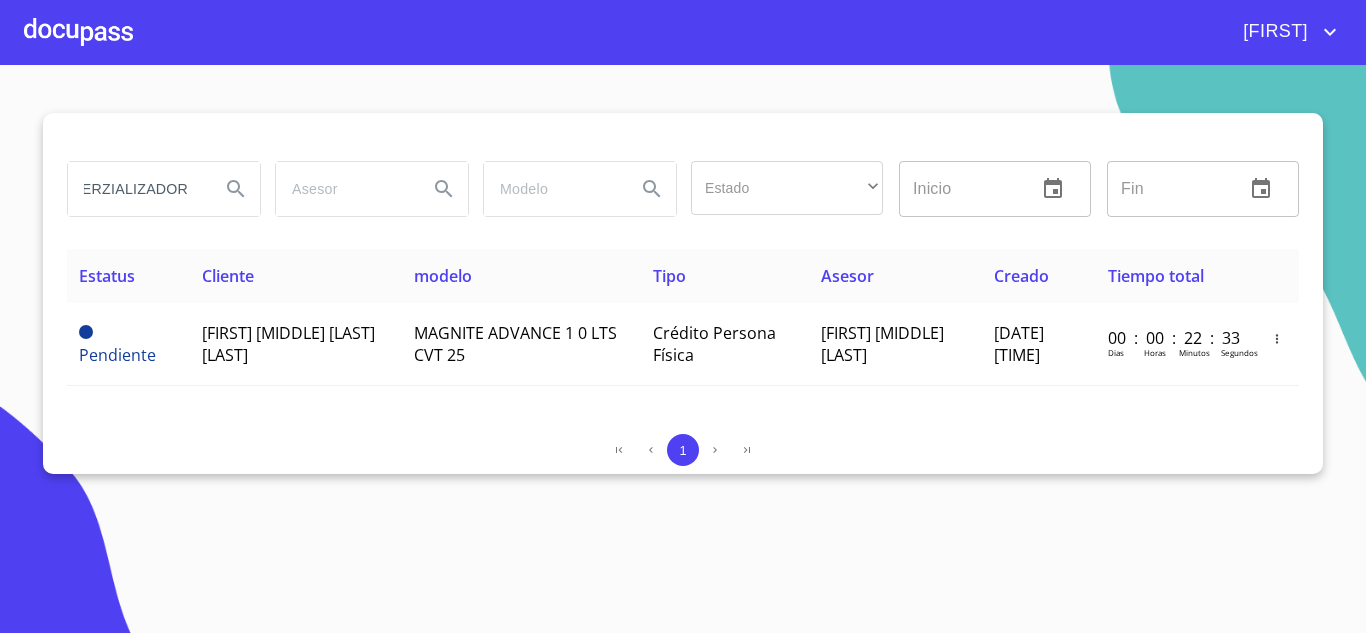 scroll, scrollTop: 0, scrollLeft: 45, axis: horizontal 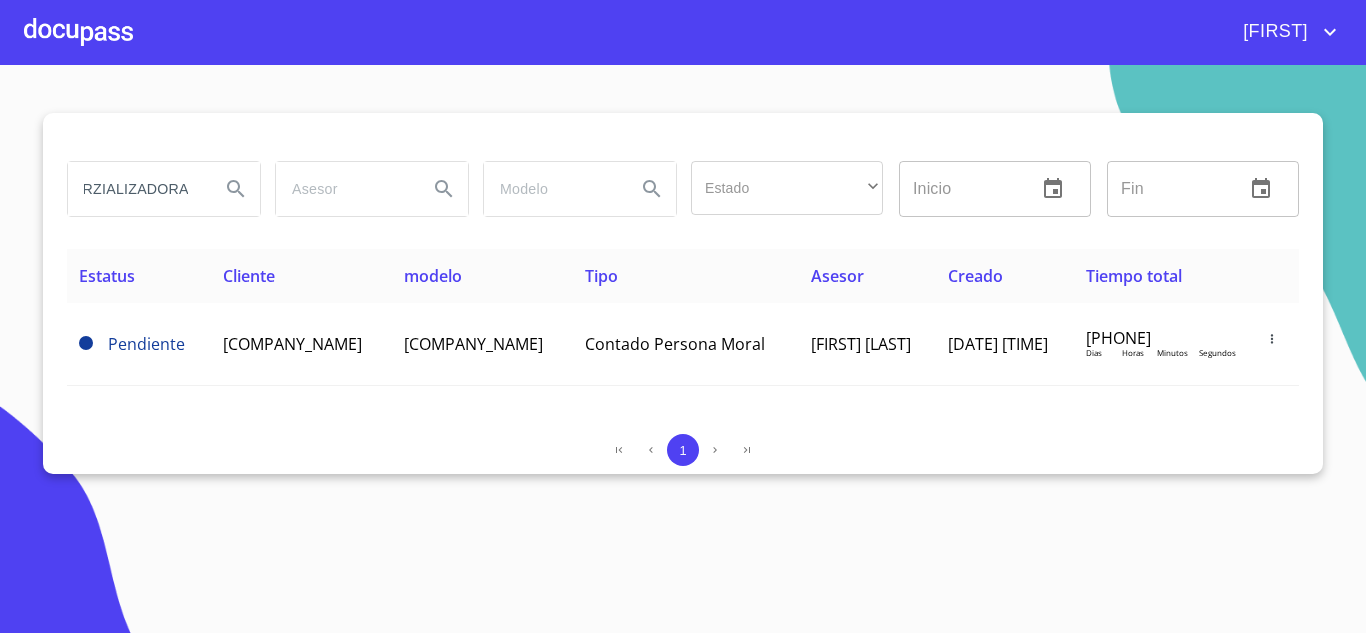 click on "COMERZIALIZADORA" at bounding box center [136, 189] 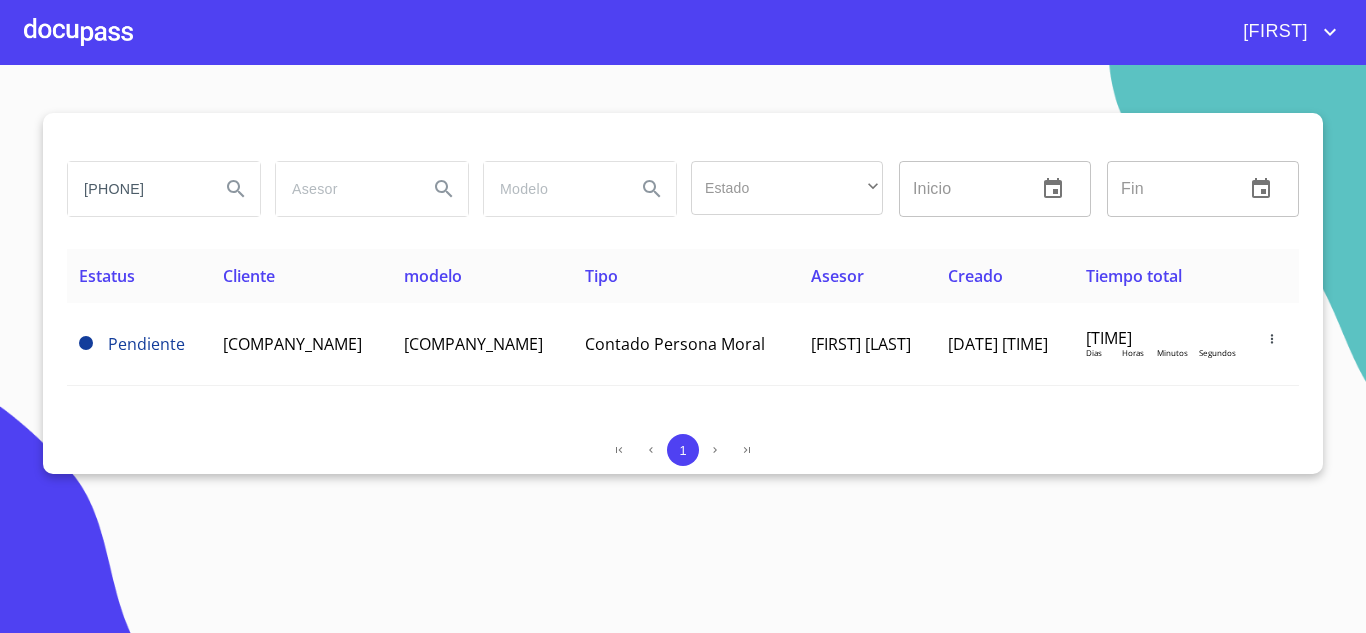 scroll, scrollTop: 0, scrollLeft: 69, axis: horizontal 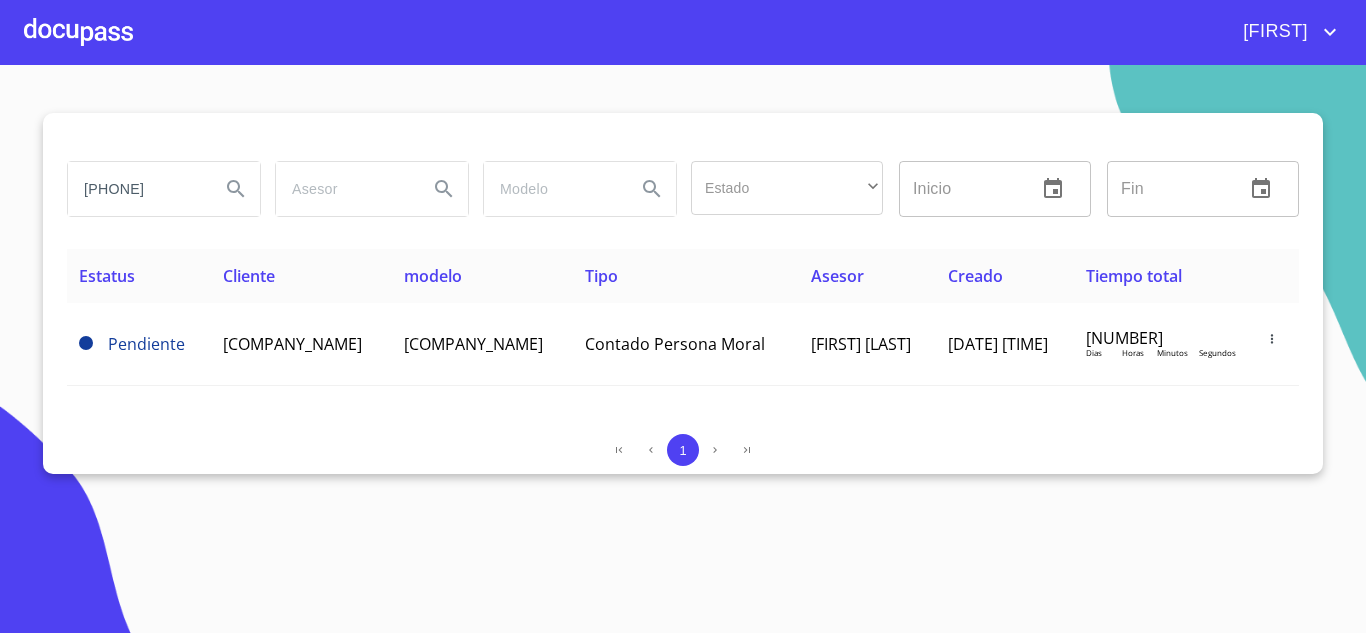 type on "[PHONE]" 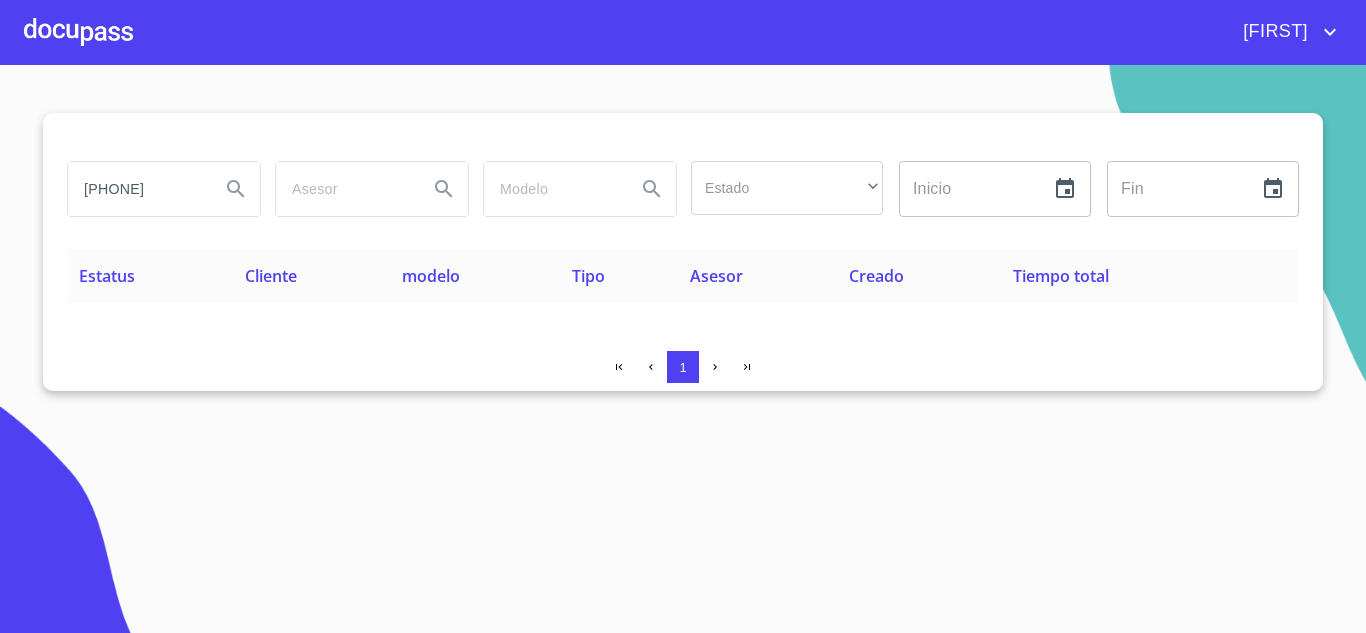 scroll, scrollTop: 0, scrollLeft: 0, axis: both 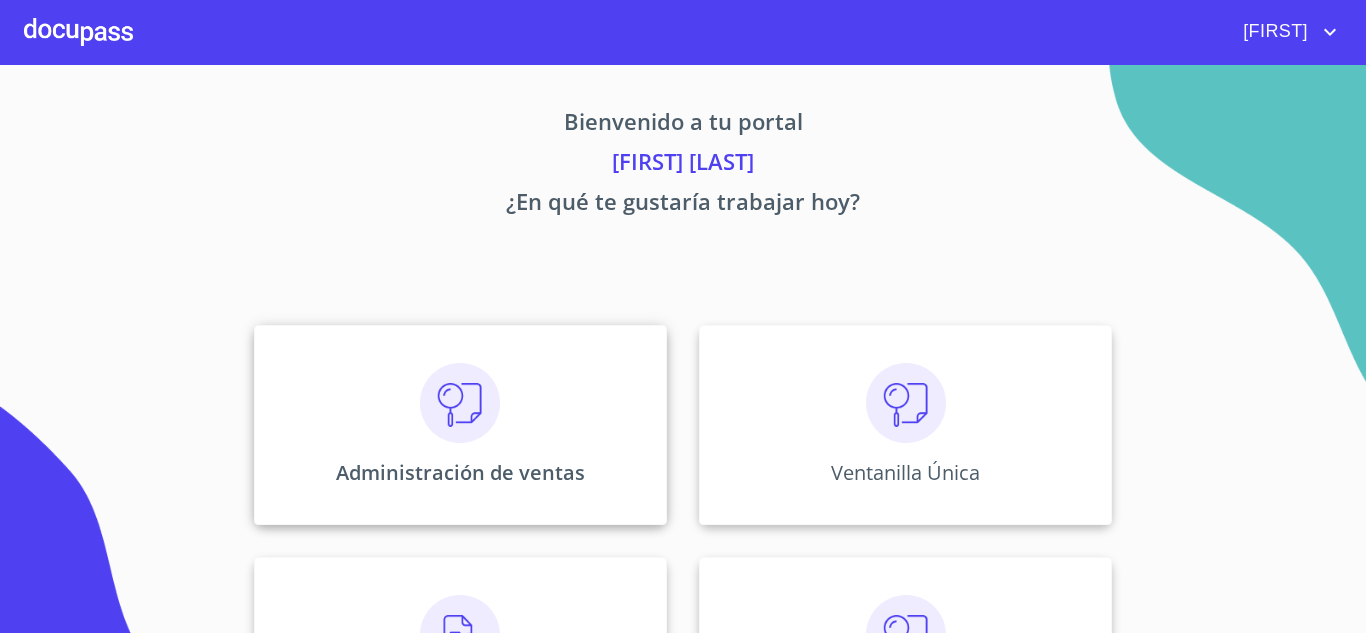 click on "Administración de ventas" at bounding box center (460, 425) 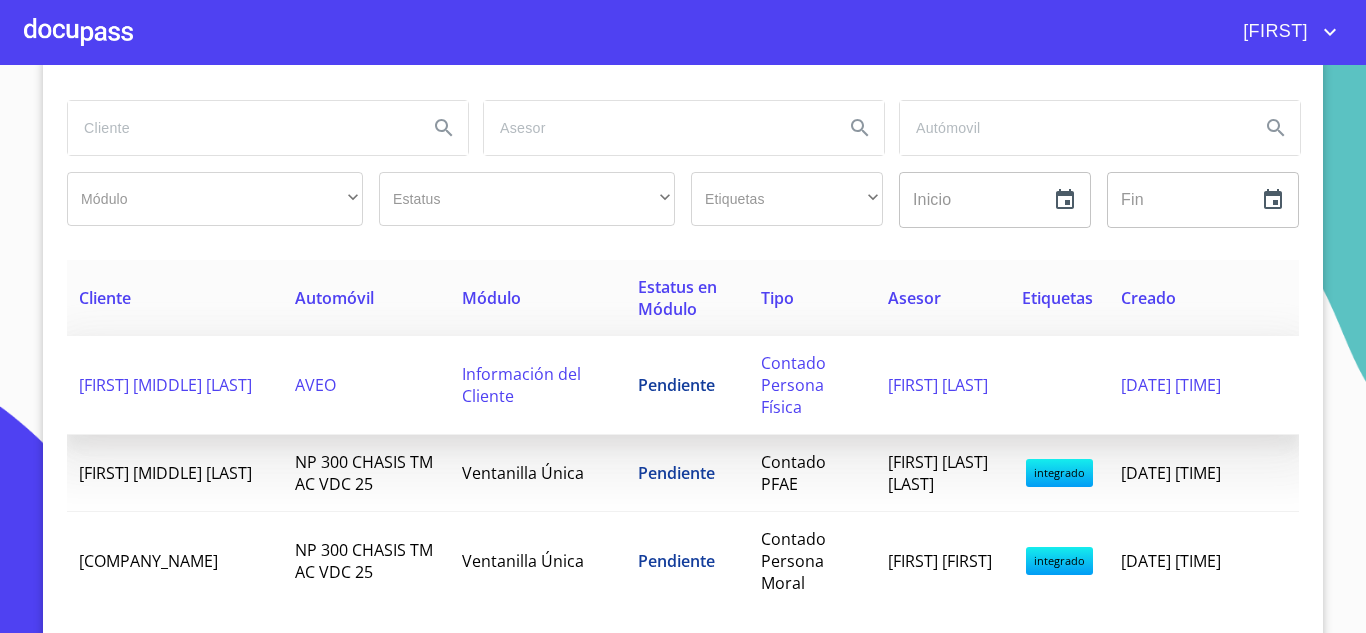 scroll, scrollTop: 108, scrollLeft: 0, axis: vertical 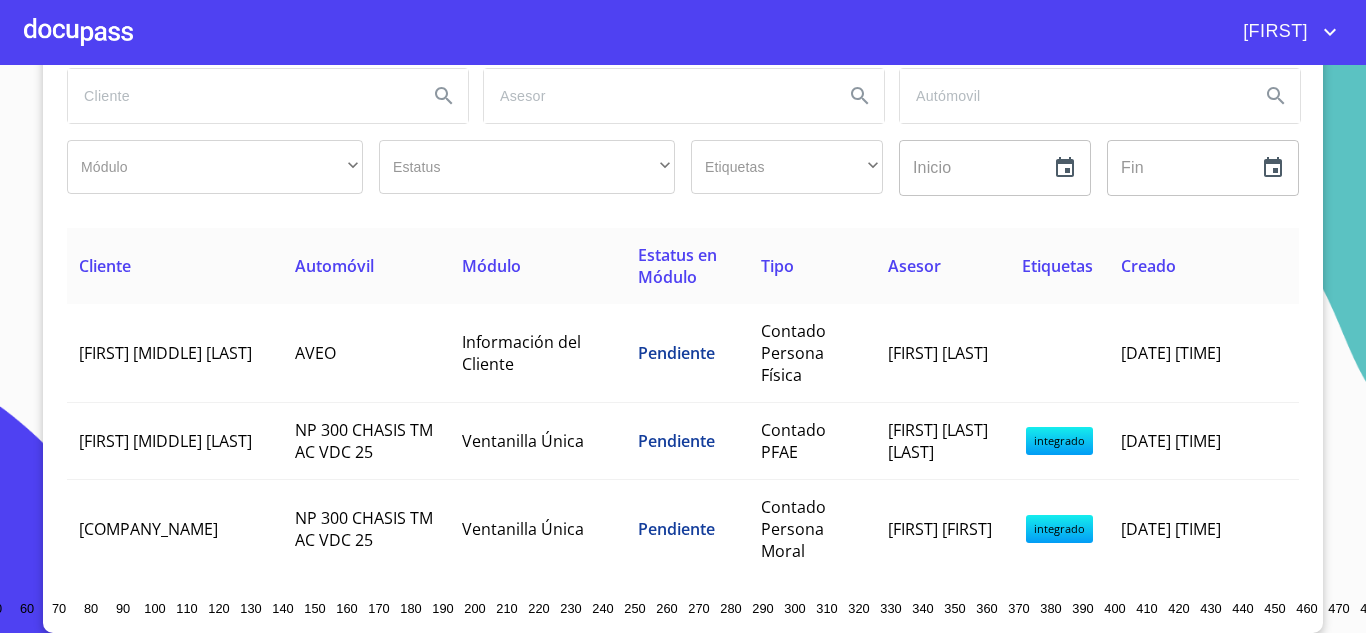 click on "[MODULE]" at bounding box center (215, 168) 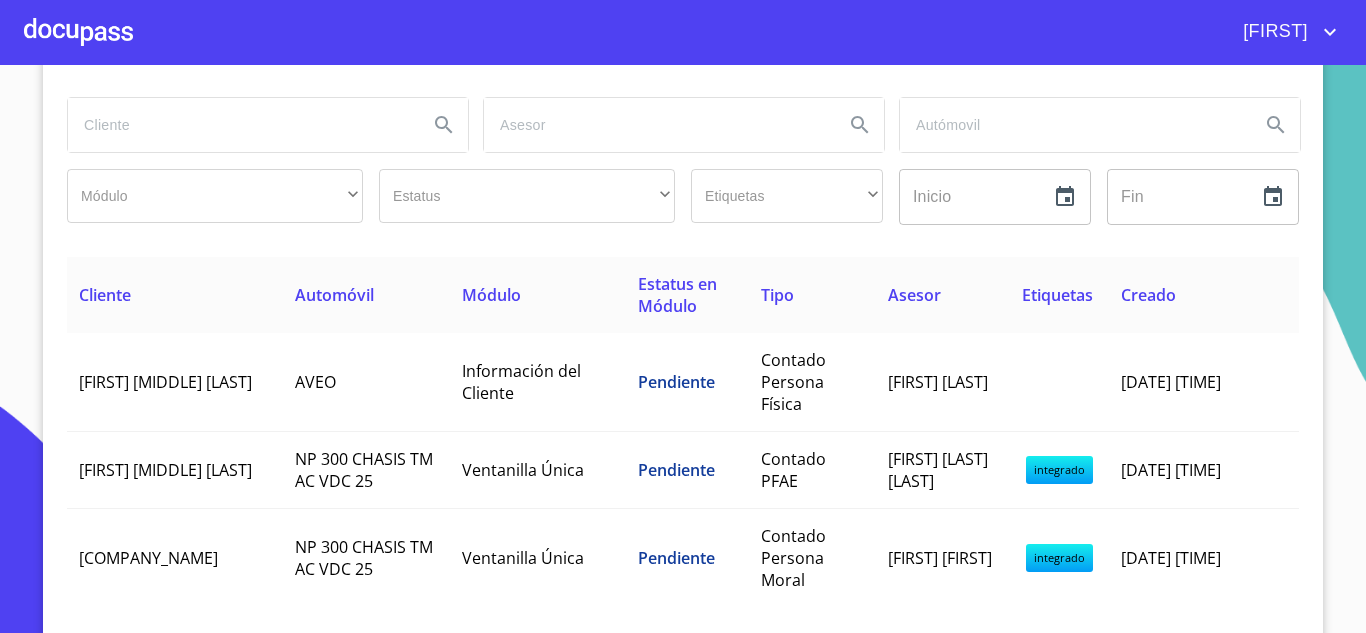 scroll, scrollTop: 0, scrollLeft: 0, axis: both 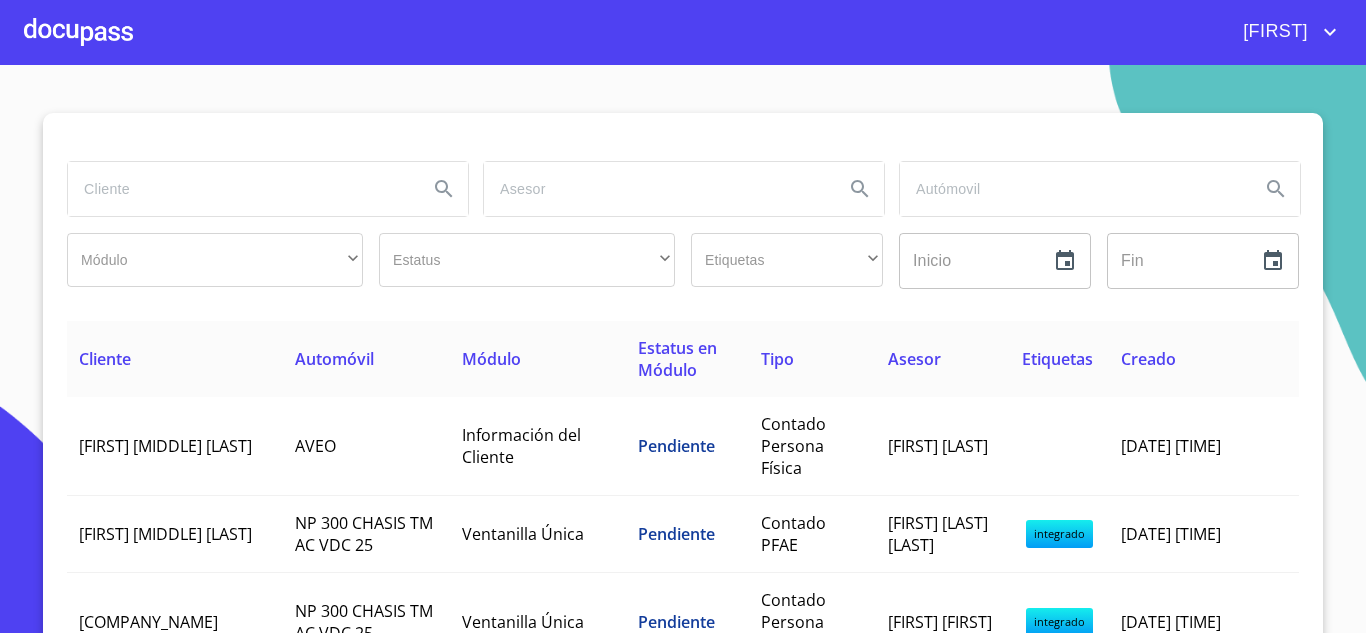 click at bounding box center (78, 32) 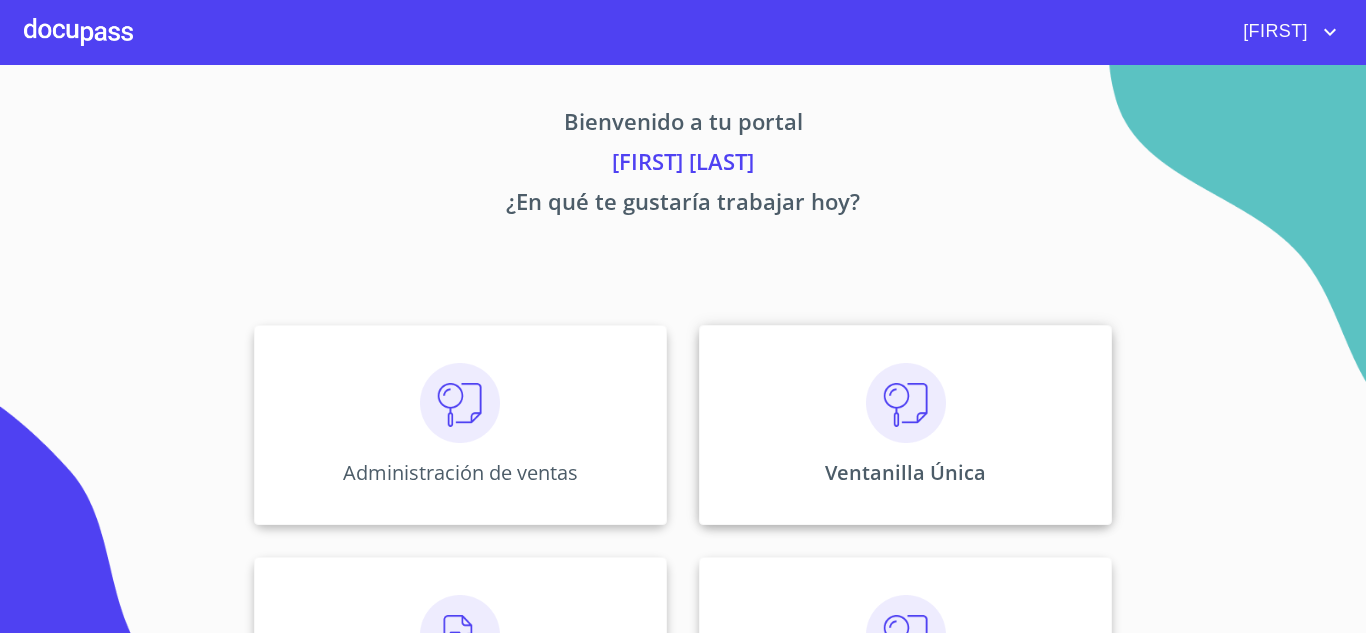 click on "Ventanilla Única" at bounding box center (905, 425) 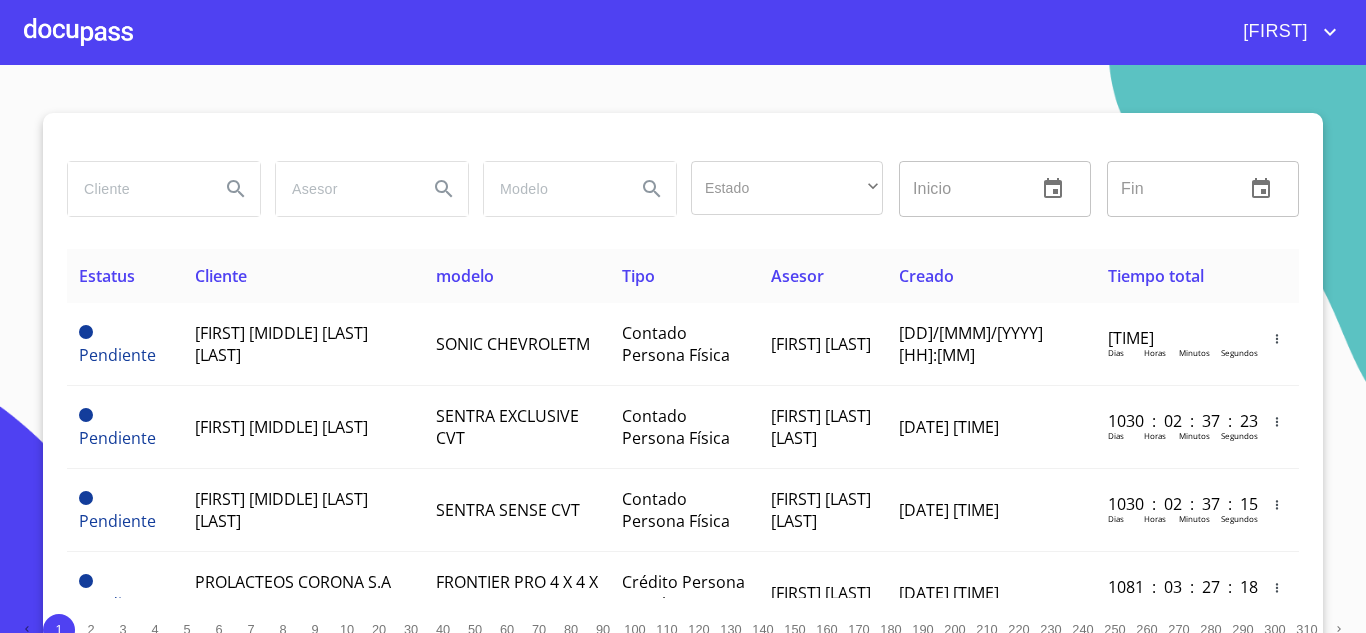 click at bounding box center [136, 189] 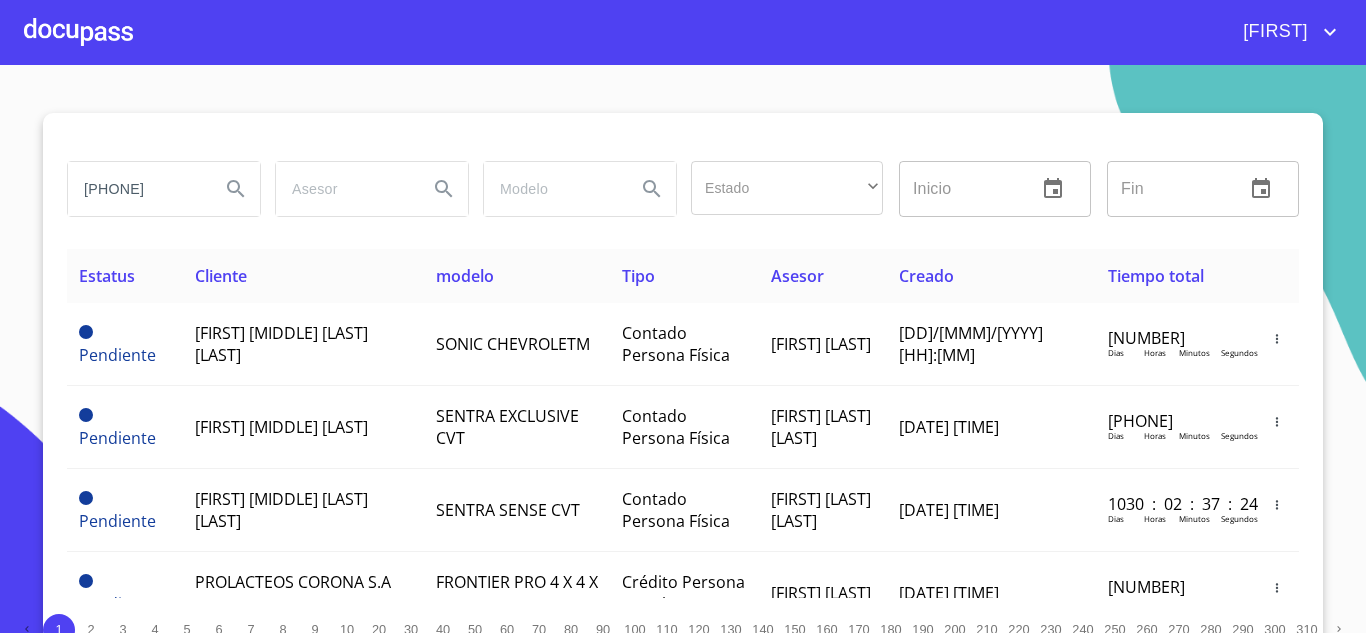 scroll, scrollTop: 0, scrollLeft: 70, axis: horizontal 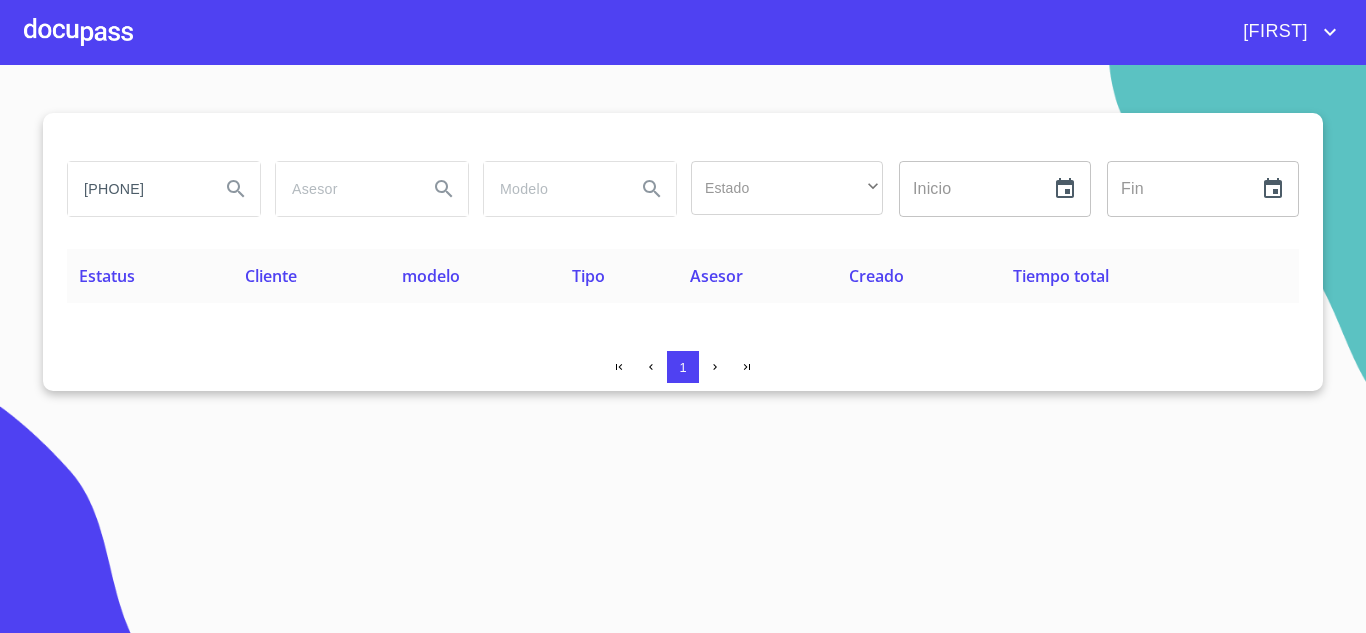 drag, startPoint x: 194, startPoint y: 185, endPoint x: 0, endPoint y: 188, distance: 194.0232 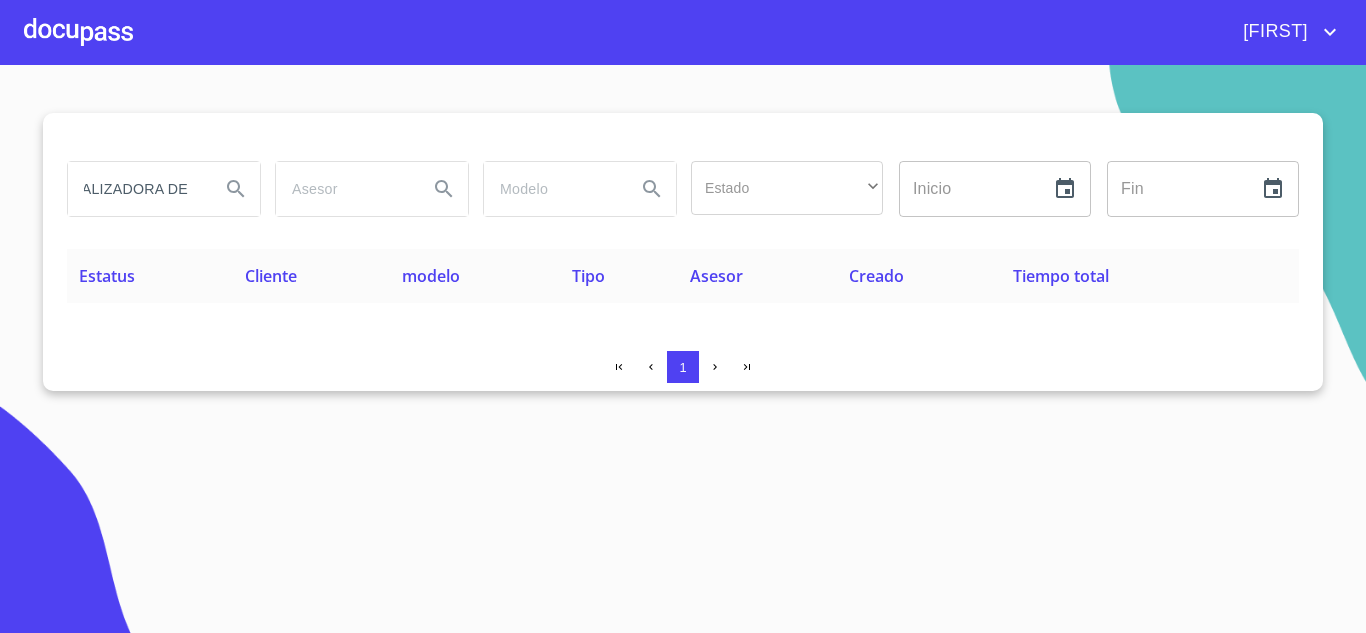 scroll, scrollTop: 0, scrollLeft: 75, axis: horizontal 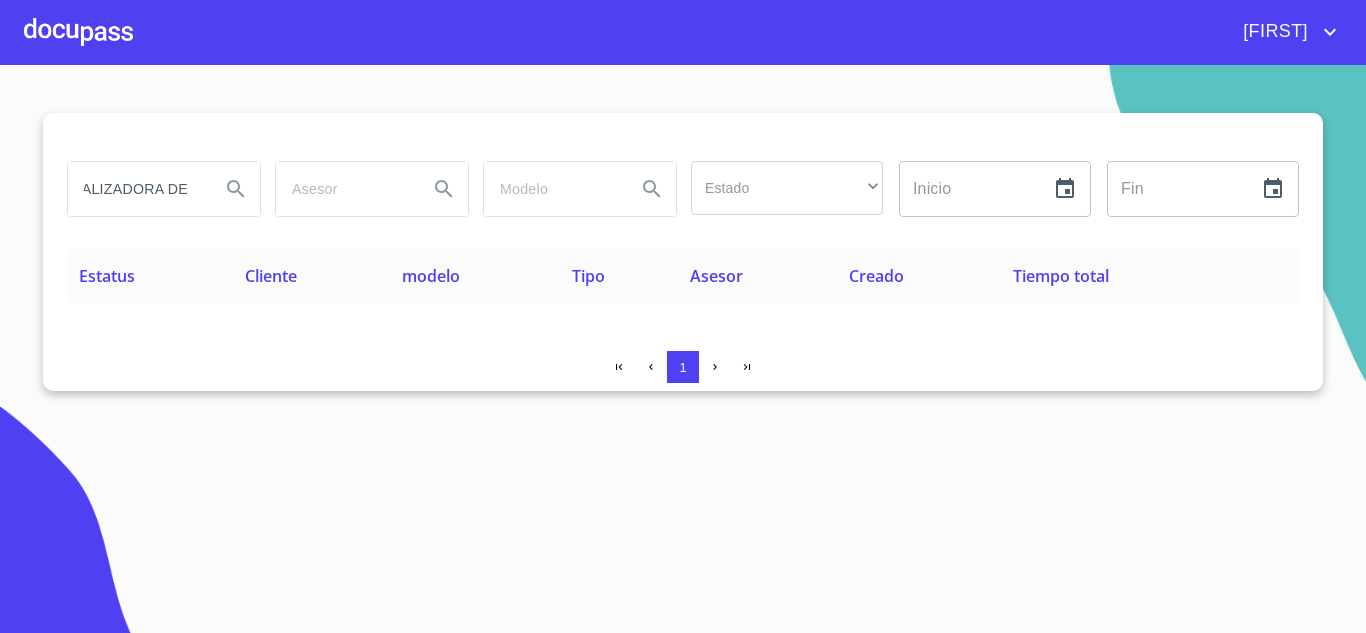 type on "COMERCIALIZADORA DE" 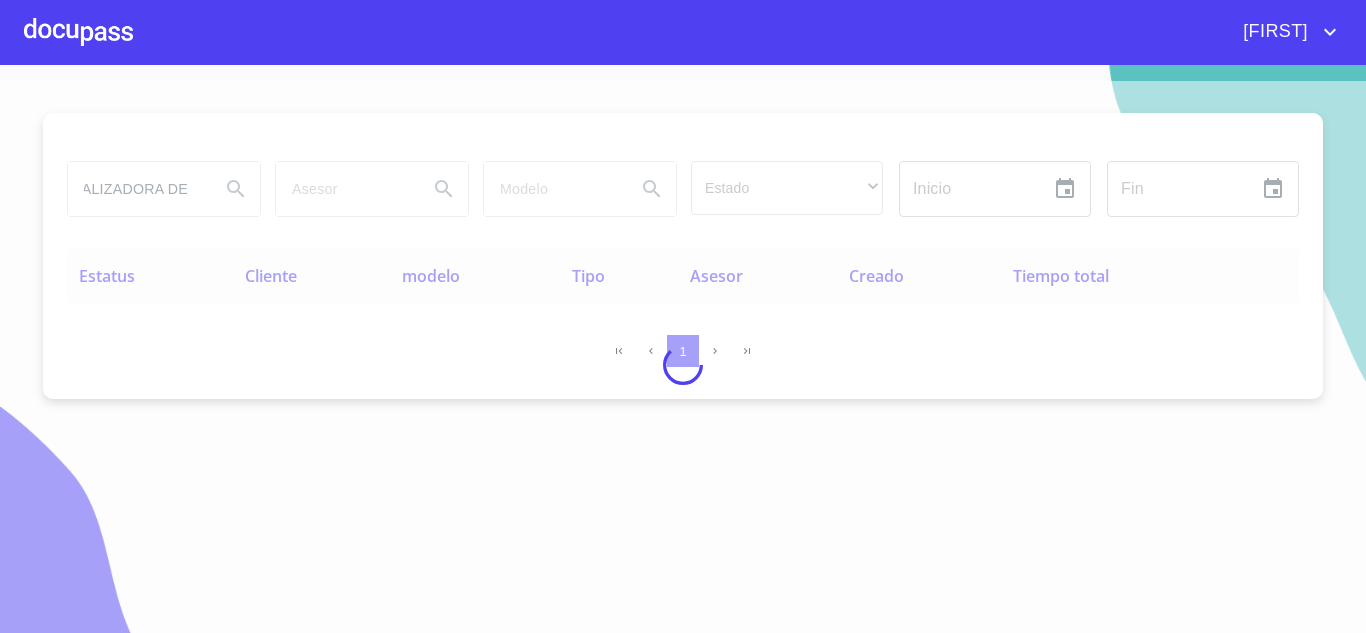 scroll, scrollTop: 0, scrollLeft: 0, axis: both 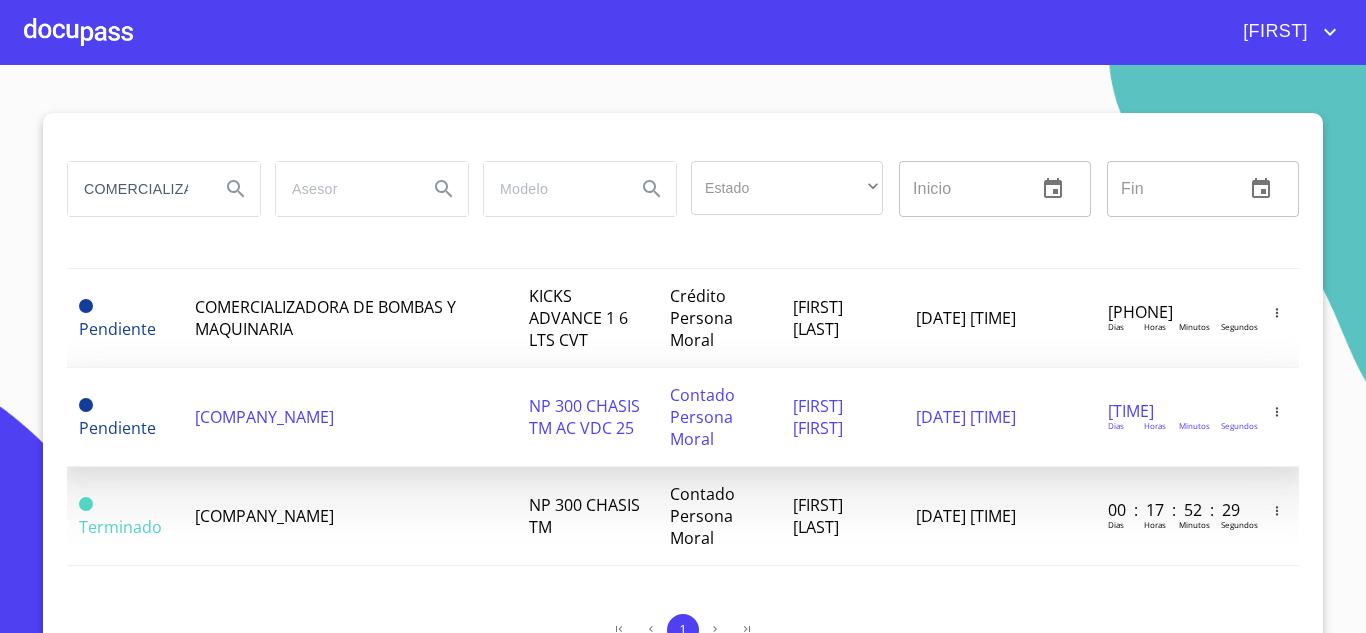 click on "[COMPANY_NAME]" at bounding box center [350, 417] 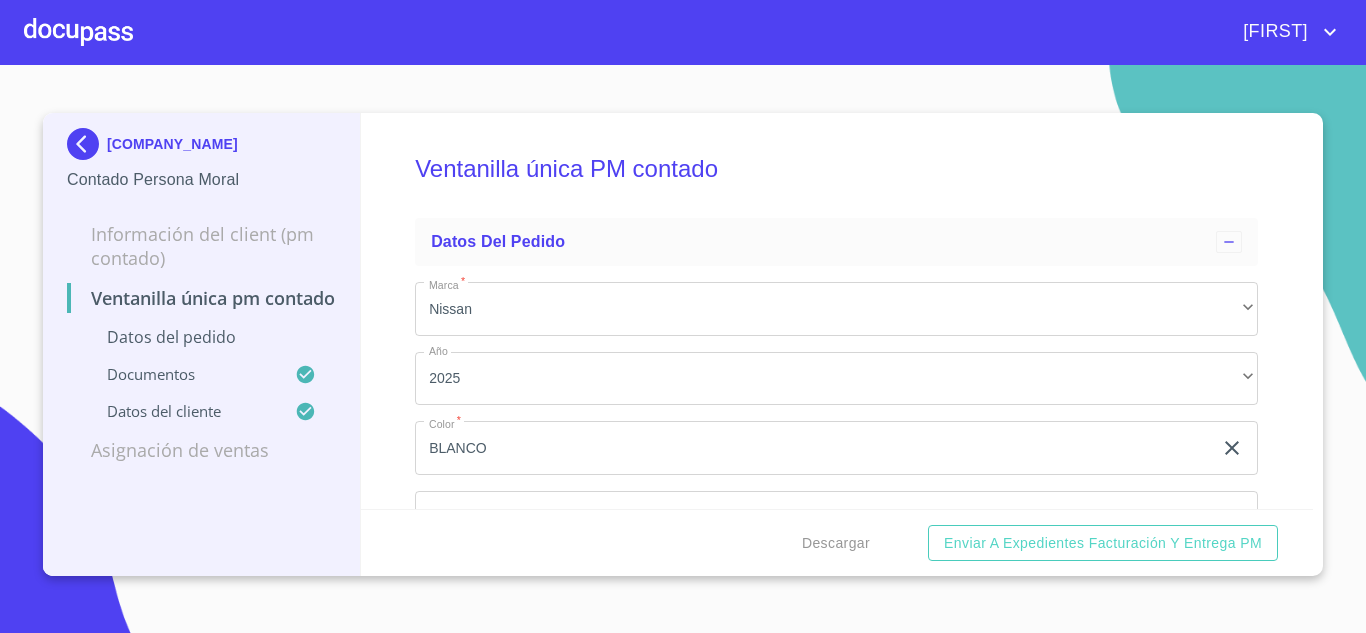 scroll, scrollTop: 0, scrollLeft: 0, axis: both 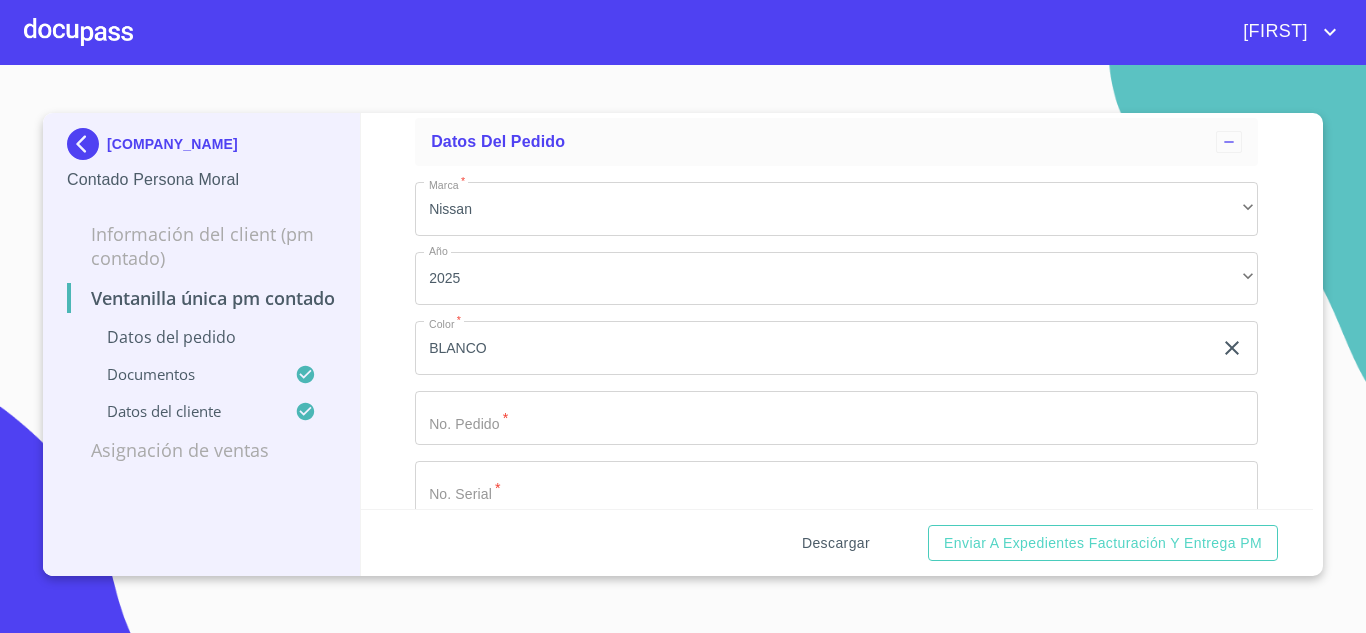 click on "Descargar" at bounding box center (836, 543) 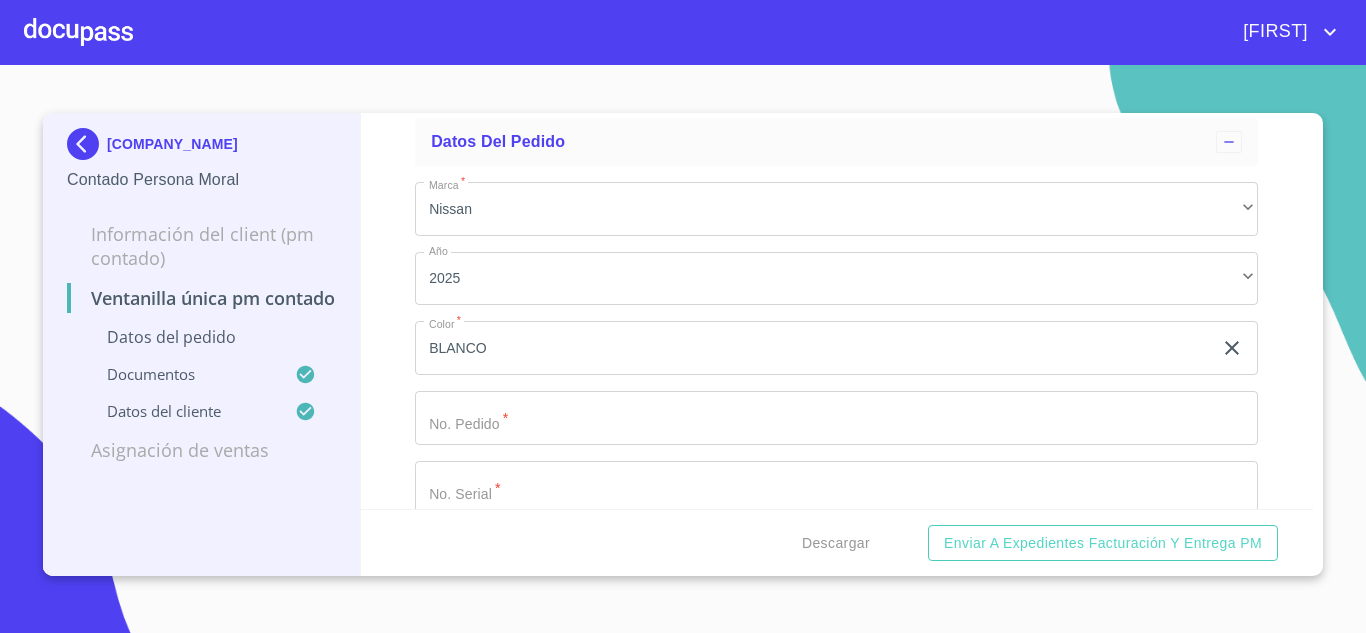click on "[FIRST]" at bounding box center [1273, 32] 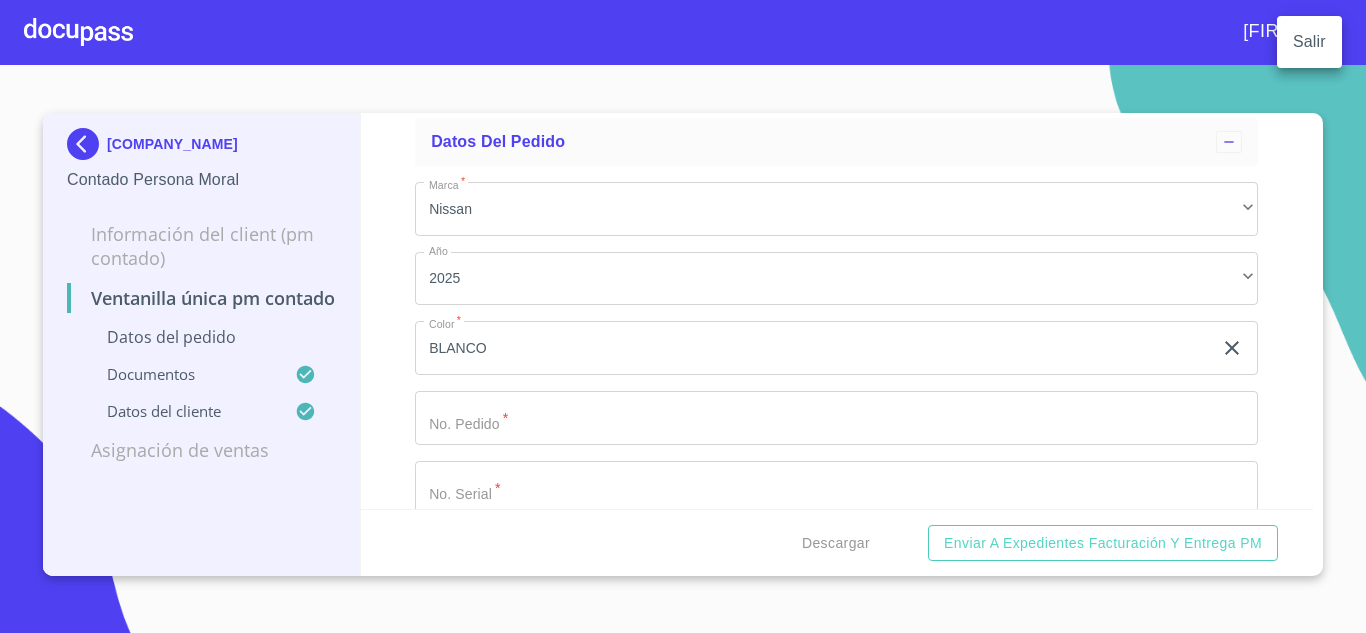 click at bounding box center [683, 316] 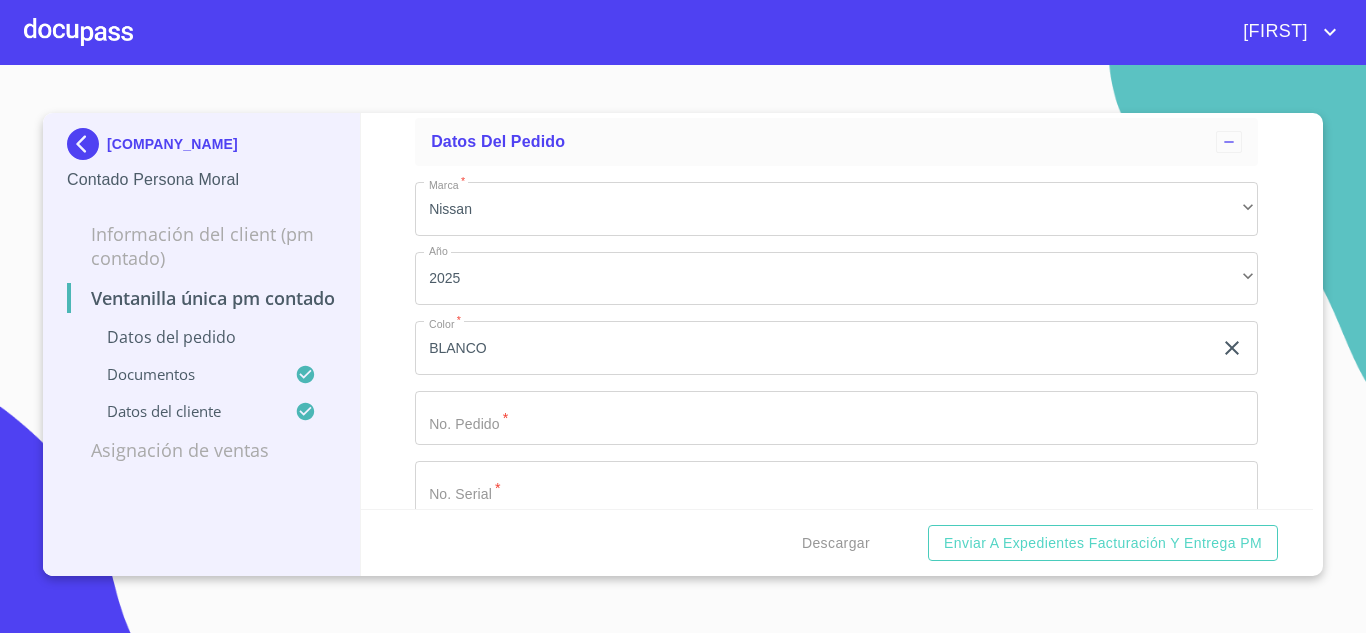 click at bounding box center [87, 144] 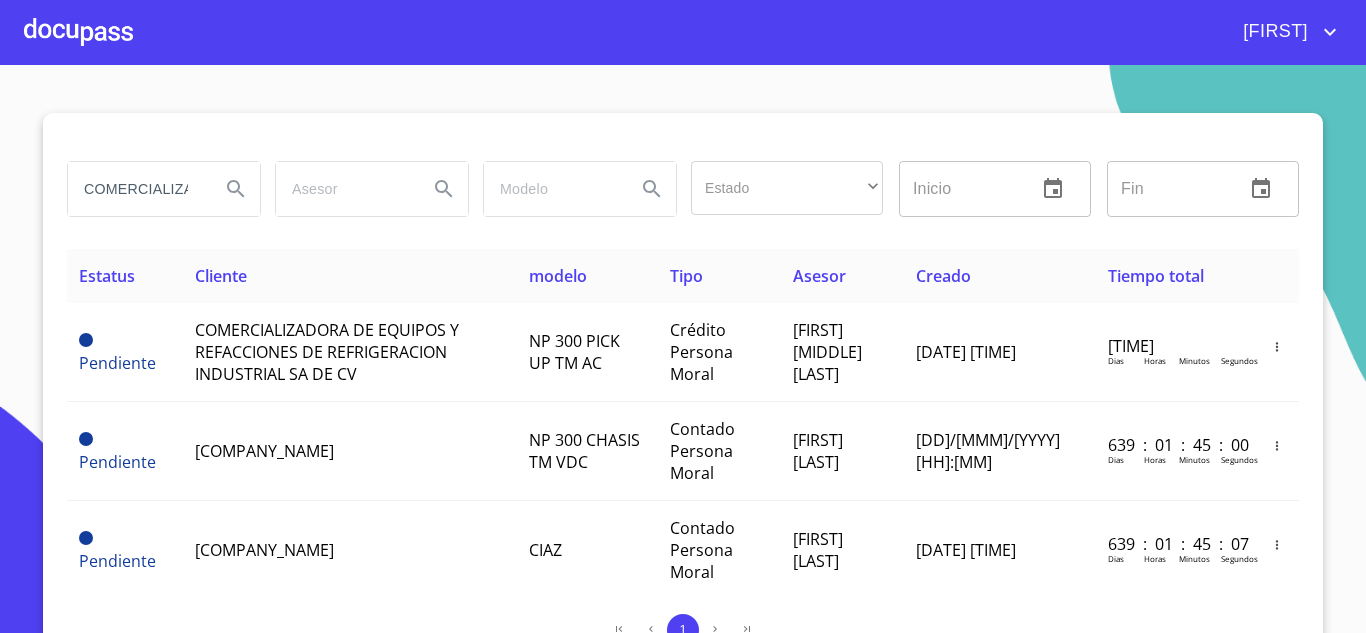 click on "COMERCIALIZADORA DE" at bounding box center [136, 189] 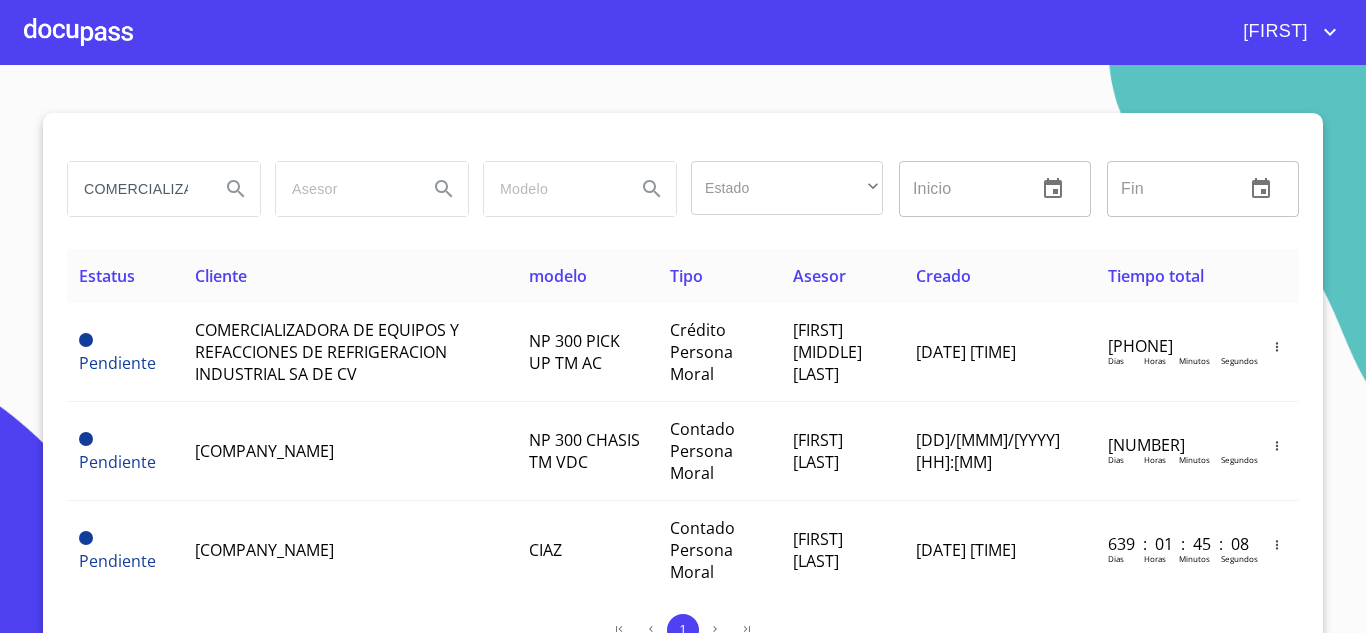 type on "¿" 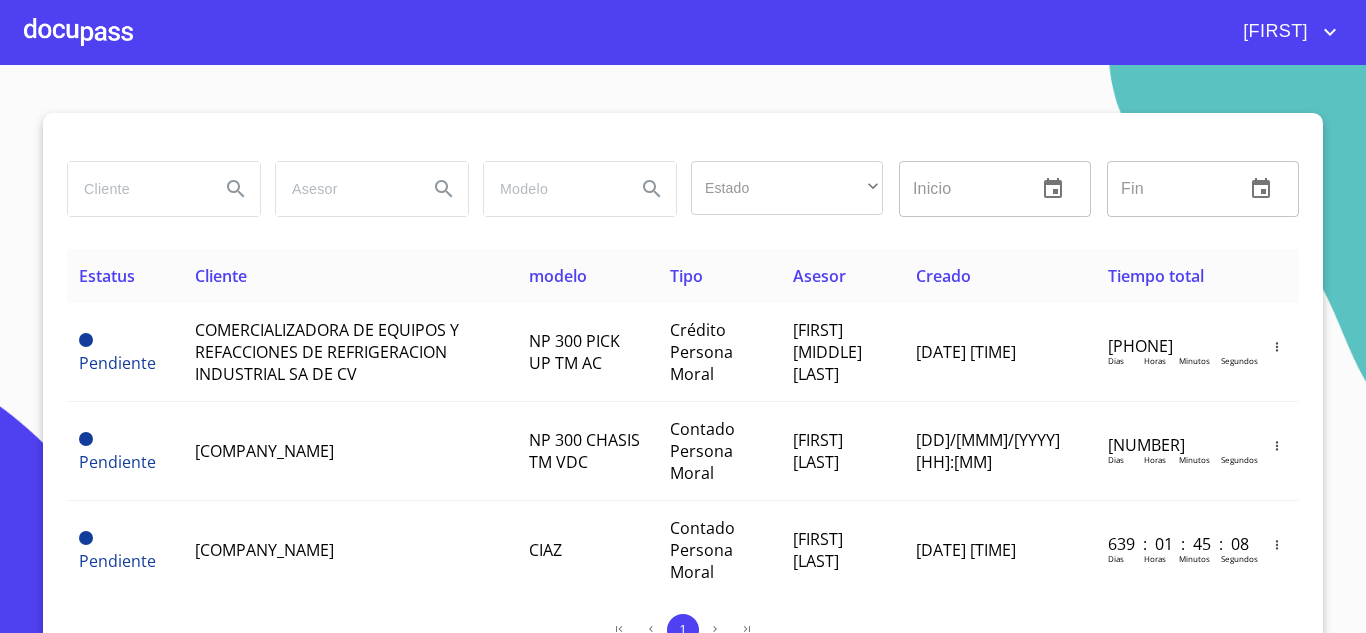 type on "+" 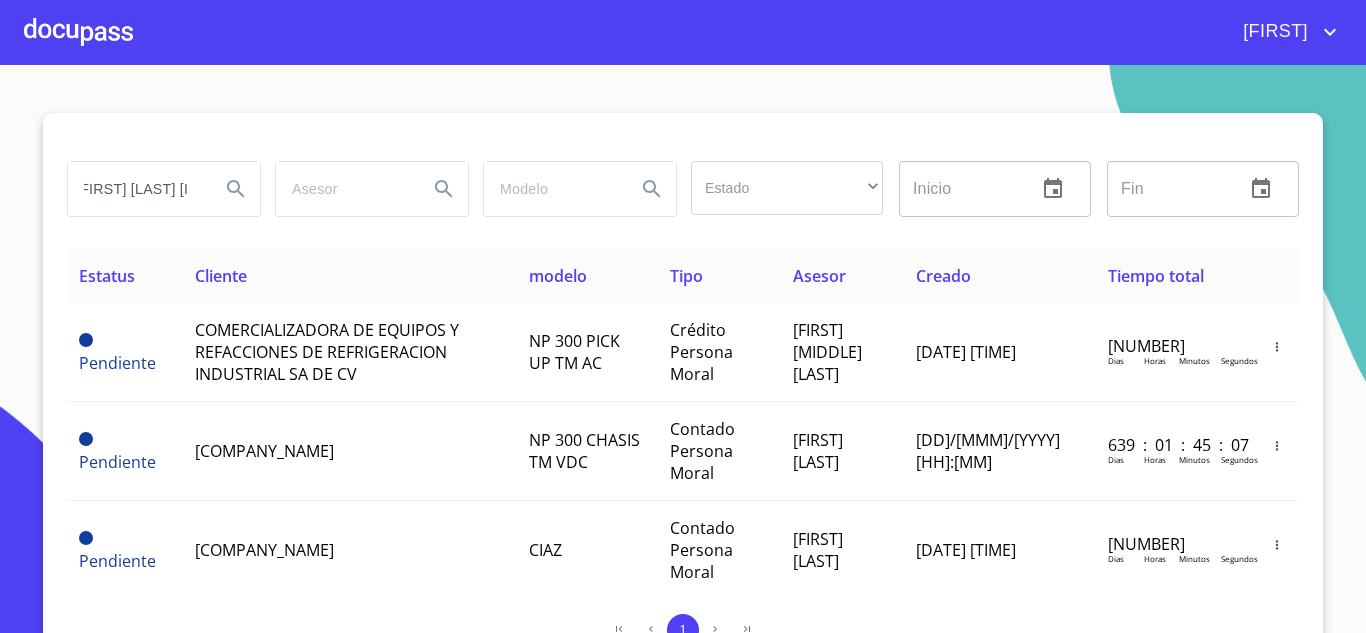 scroll, scrollTop: 0, scrollLeft: 19, axis: horizontal 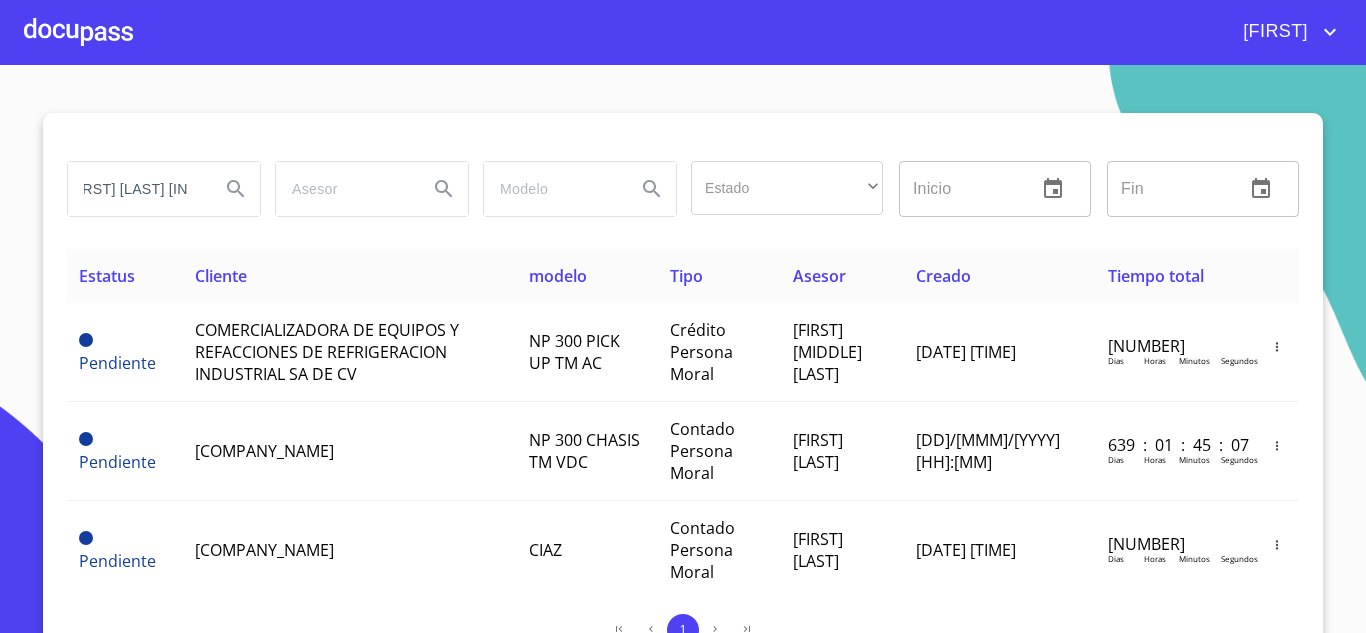 type on "[FIRST] [LAST] [INITIAL]" 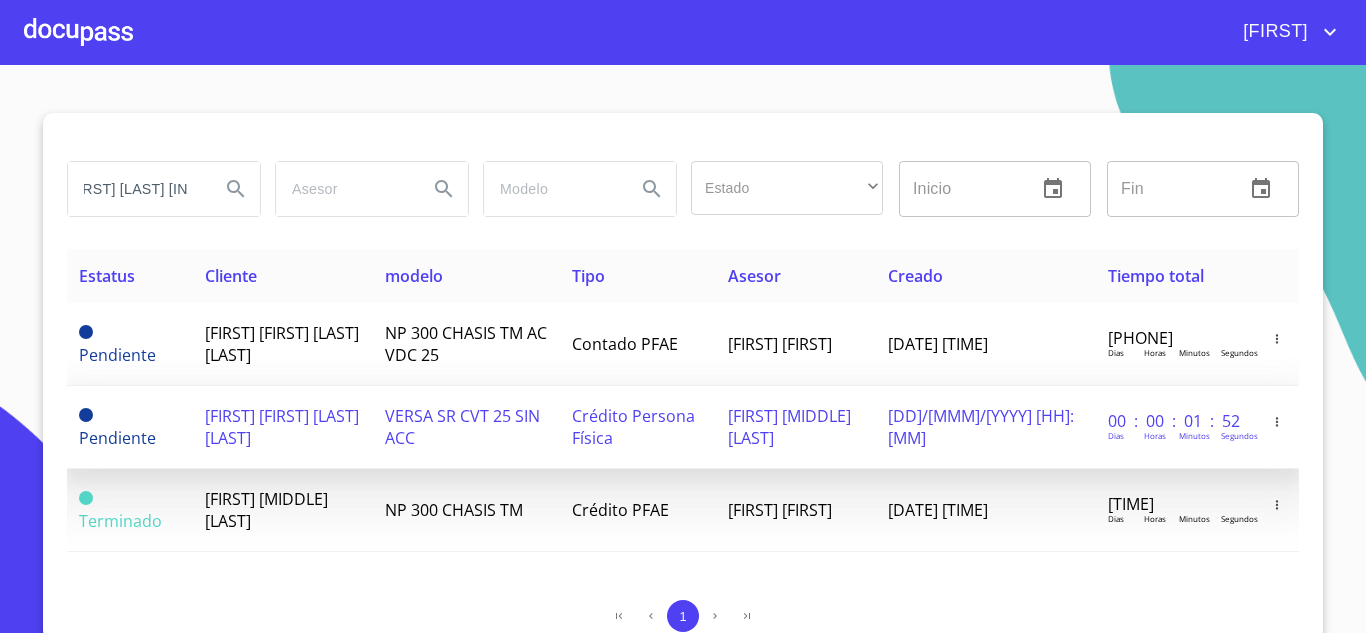 click on "[FIRST] [FIRST] [LAST] [LAST]" at bounding box center [283, 427] 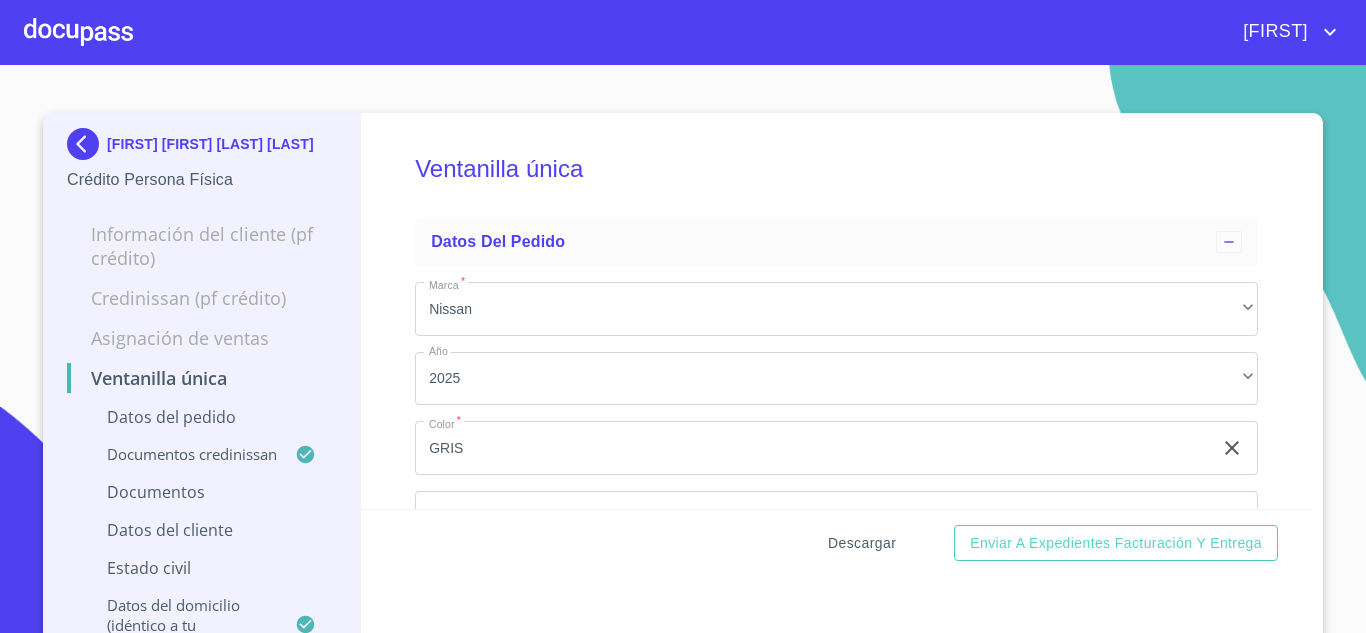 click on "Descargar" at bounding box center [862, 543] 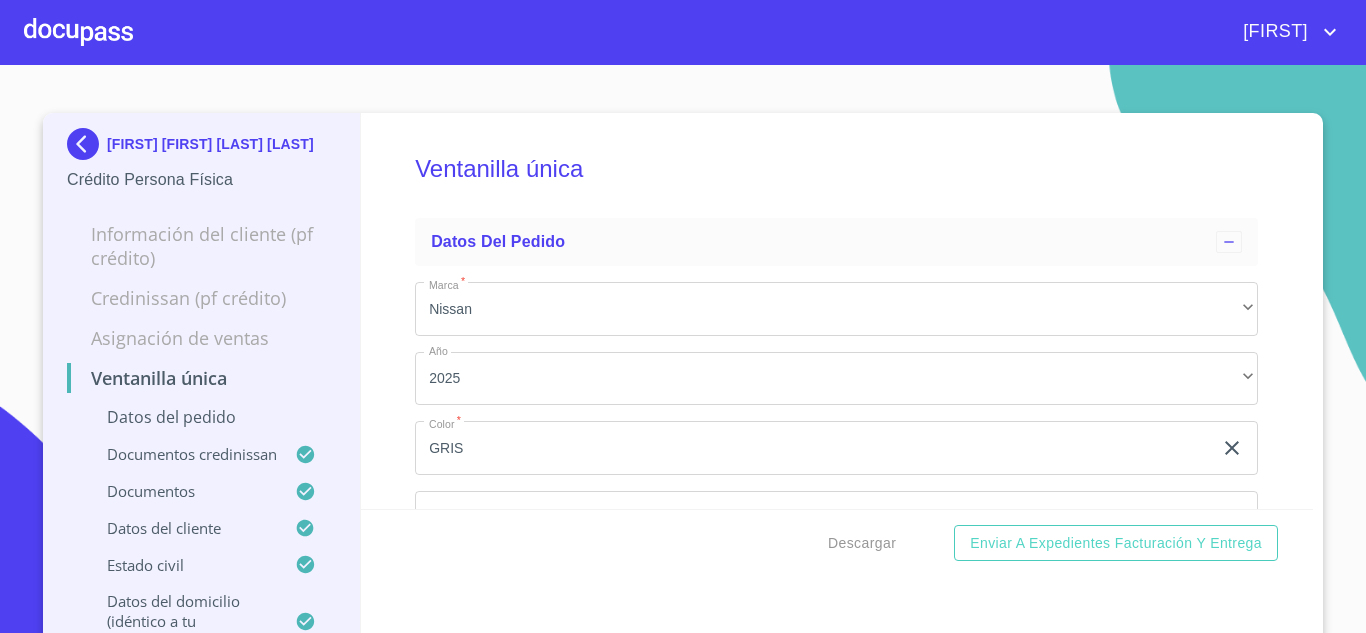 scroll, scrollTop: 0, scrollLeft: 0, axis: both 